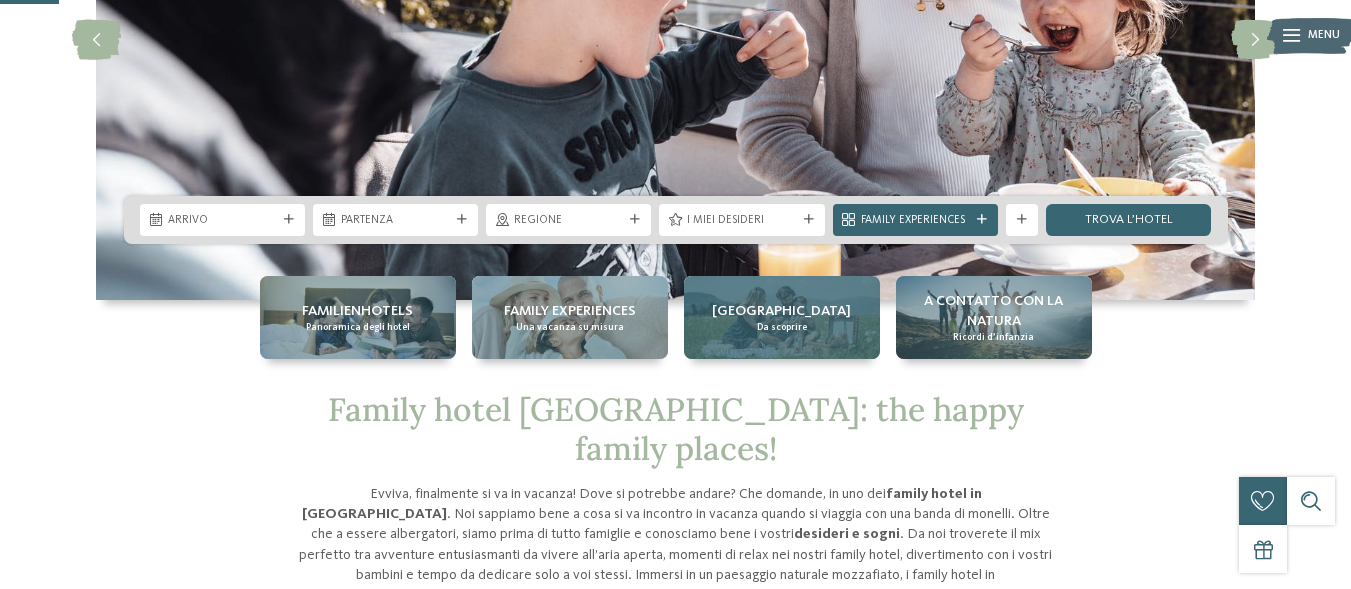 scroll, scrollTop: 300, scrollLeft: 0, axis: vertical 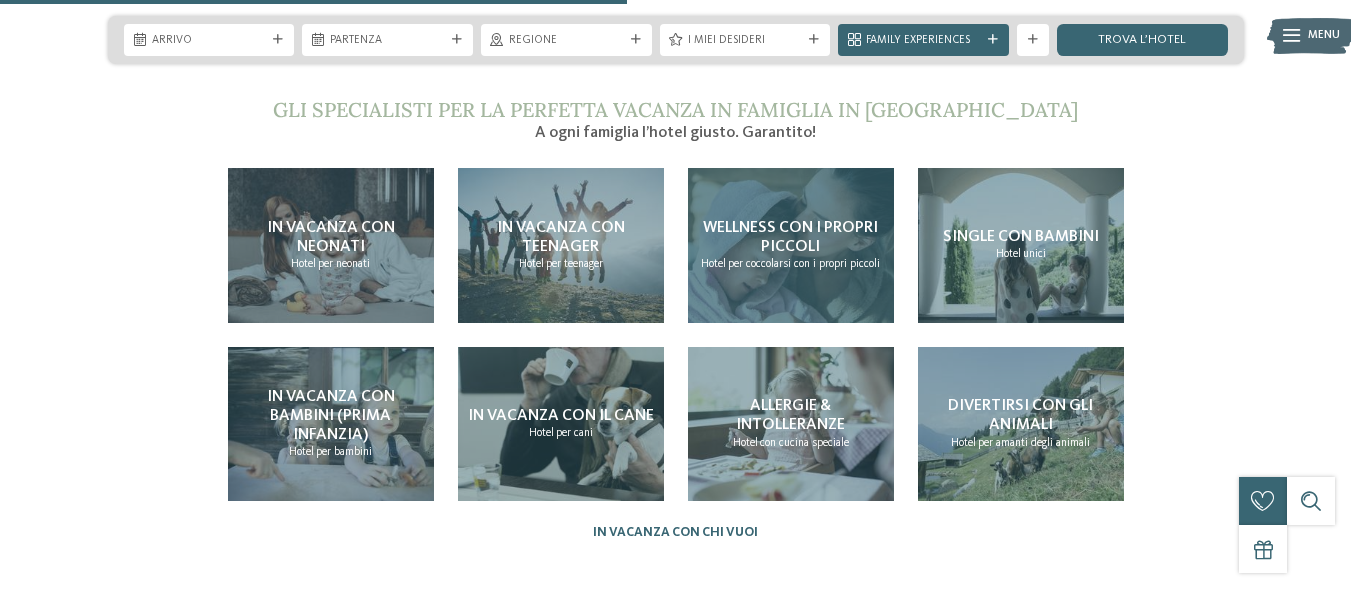 click on "Wellness con i propri piccoli" at bounding box center (790, 237) 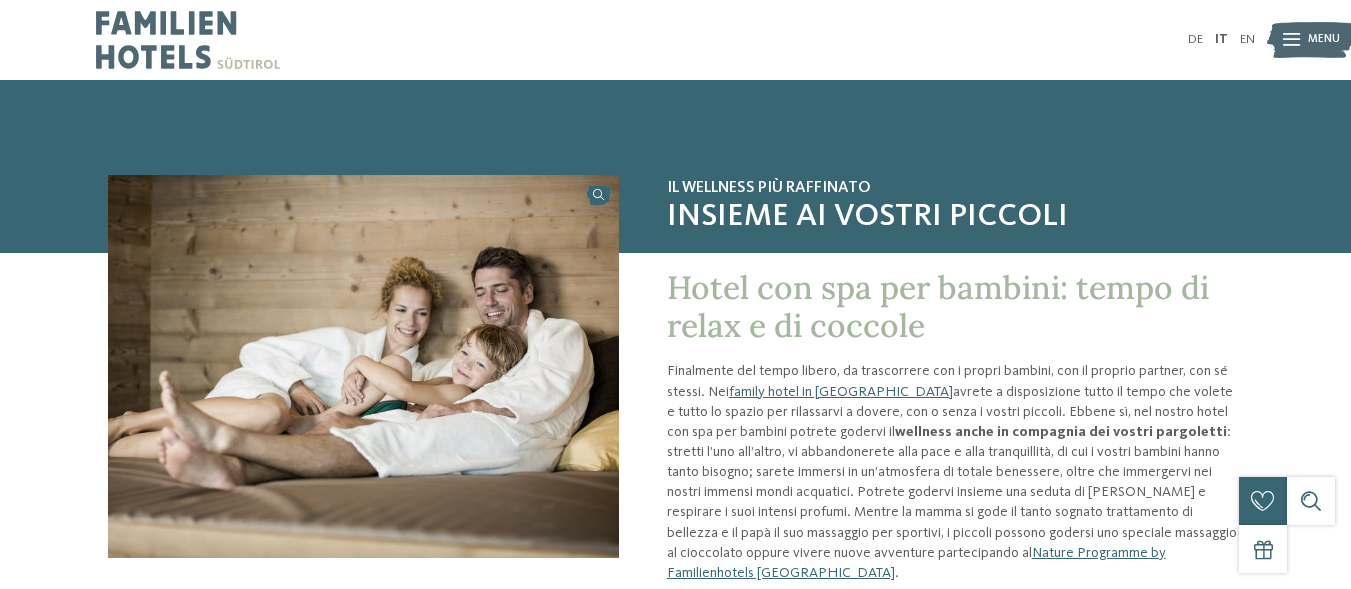 scroll, scrollTop: 0, scrollLeft: 0, axis: both 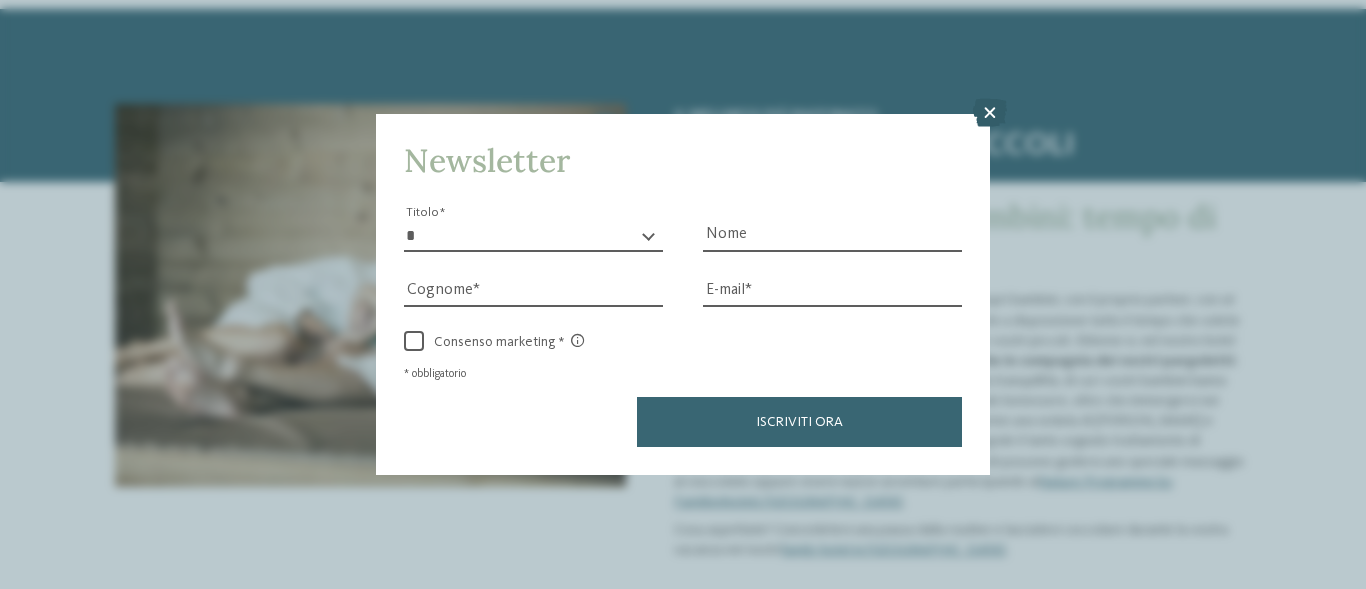 click at bounding box center [990, 113] 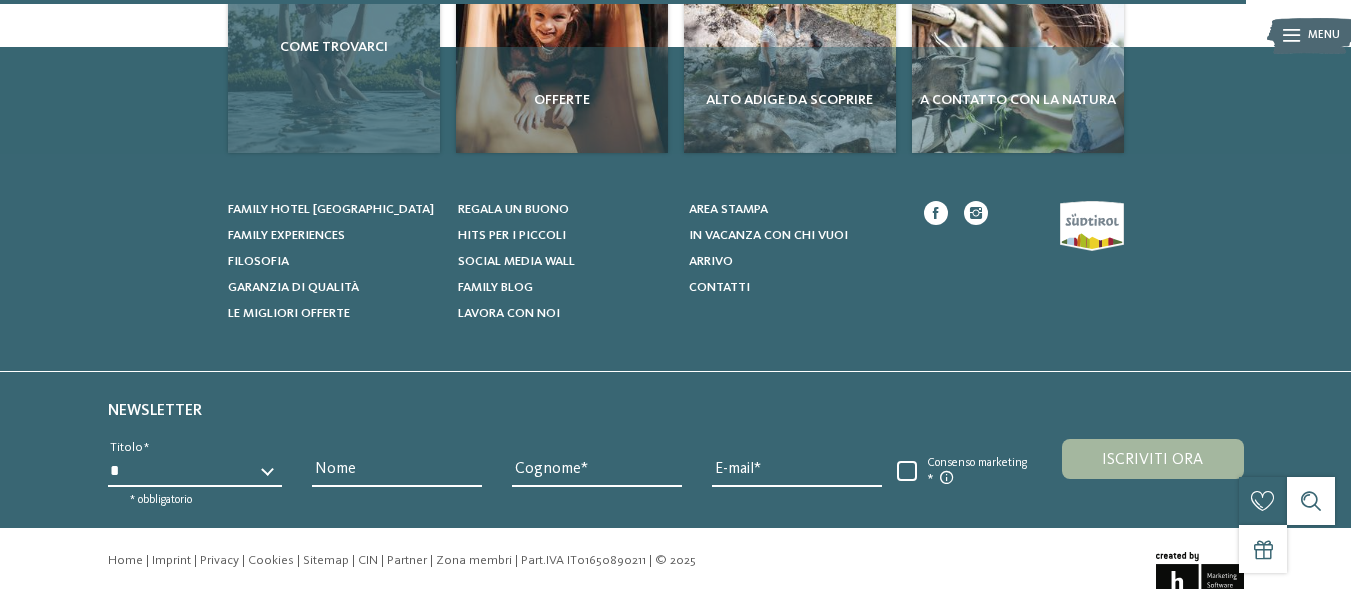 scroll, scrollTop: 2271, scrollLeft: 0, axis: vertical 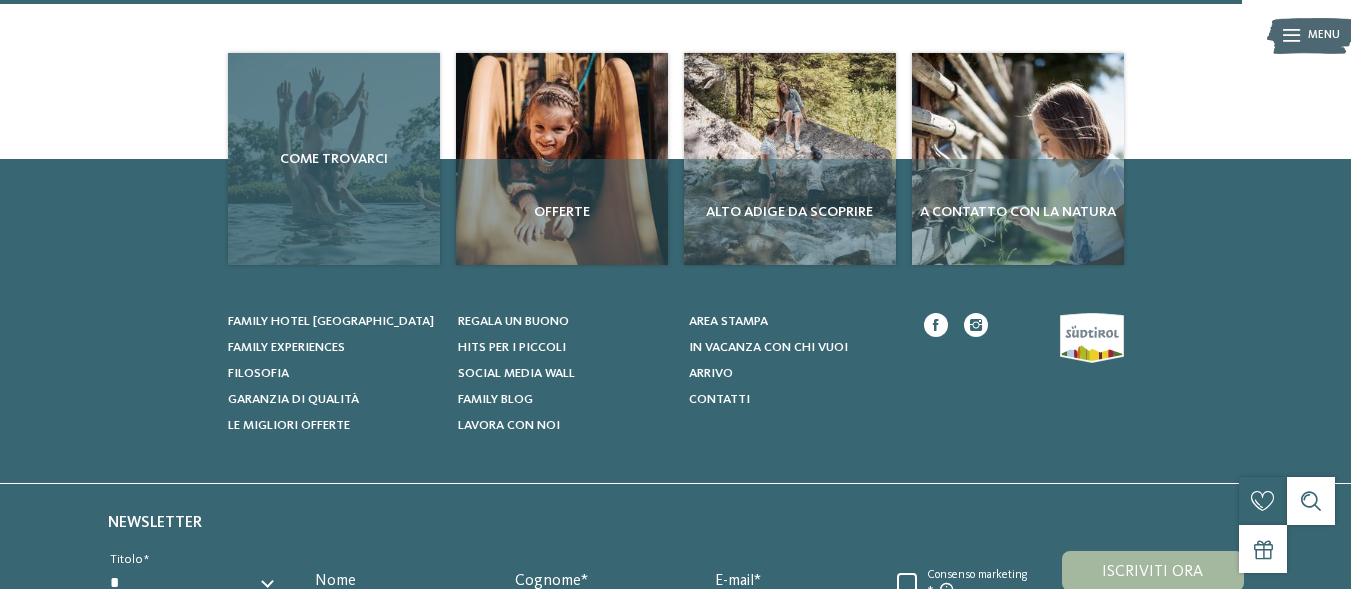 click on "Come trovarci" at bounding box center [334, 159] 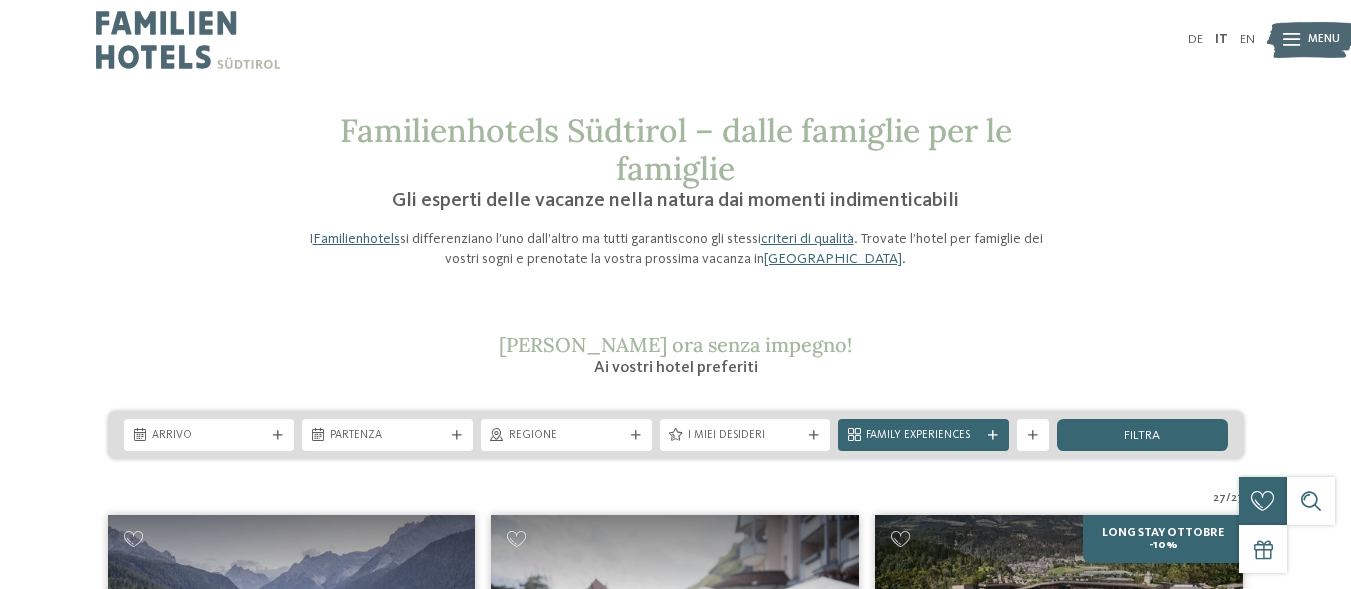 scroll, scrollTop: 0, scrollLeft: 0, axis: both 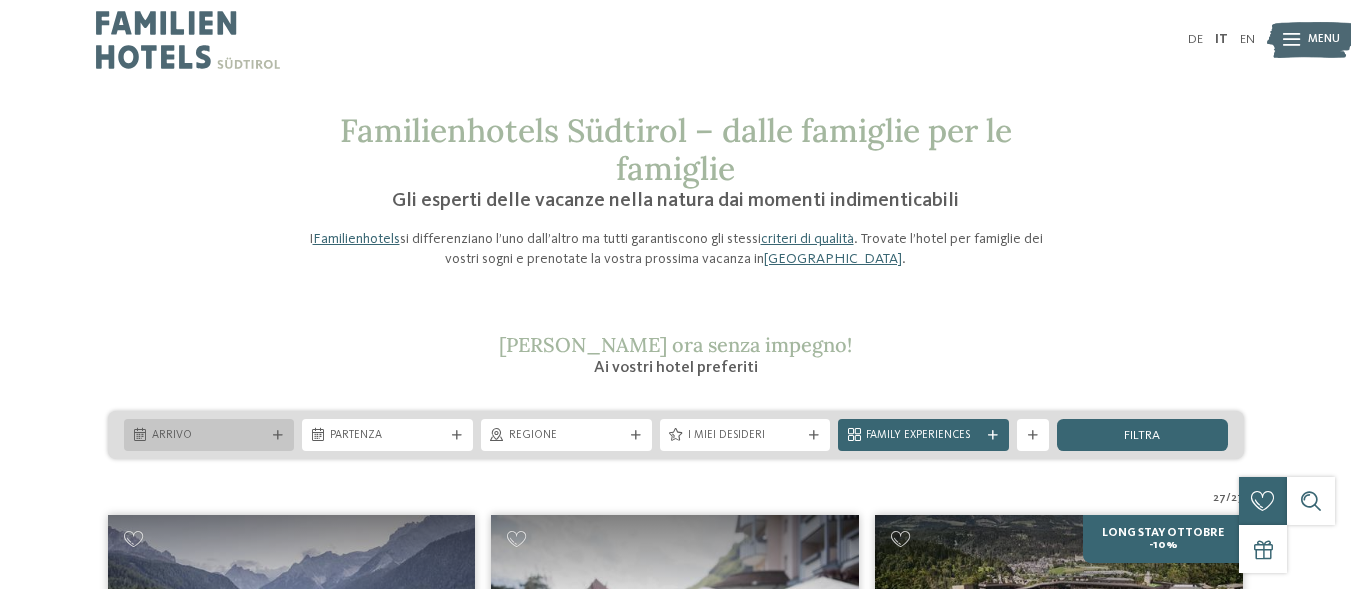 click on "Arrivo" at bounding box center (209, 435) 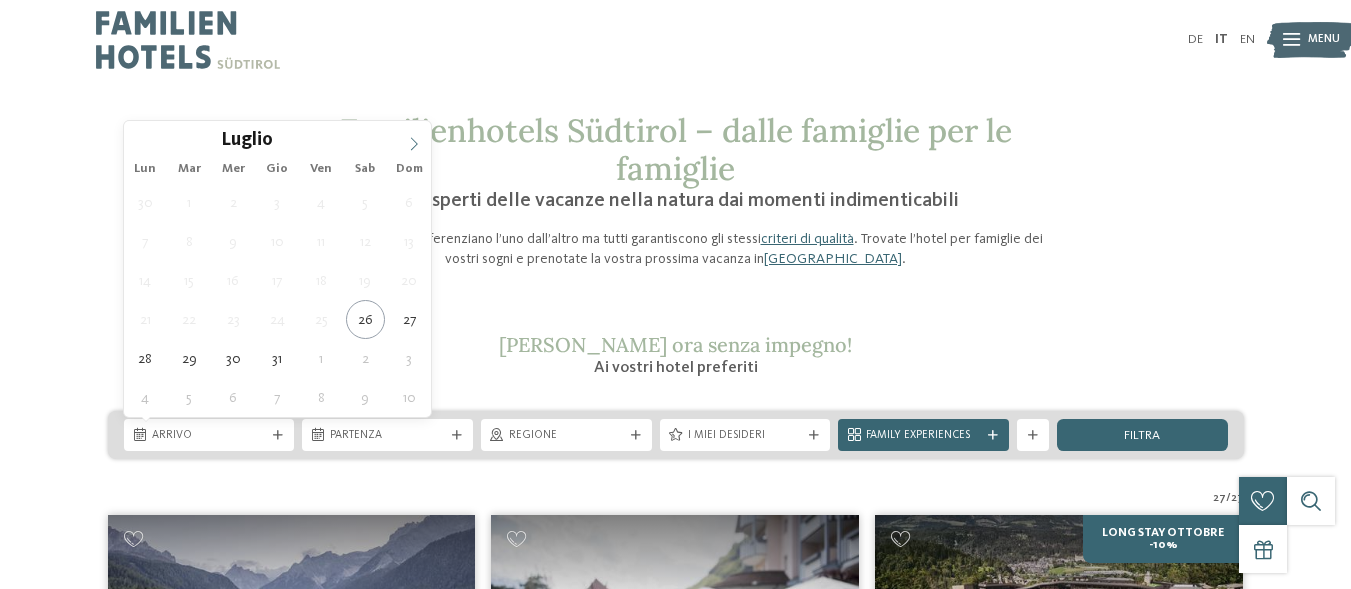 click at bounding box center [414, 138] 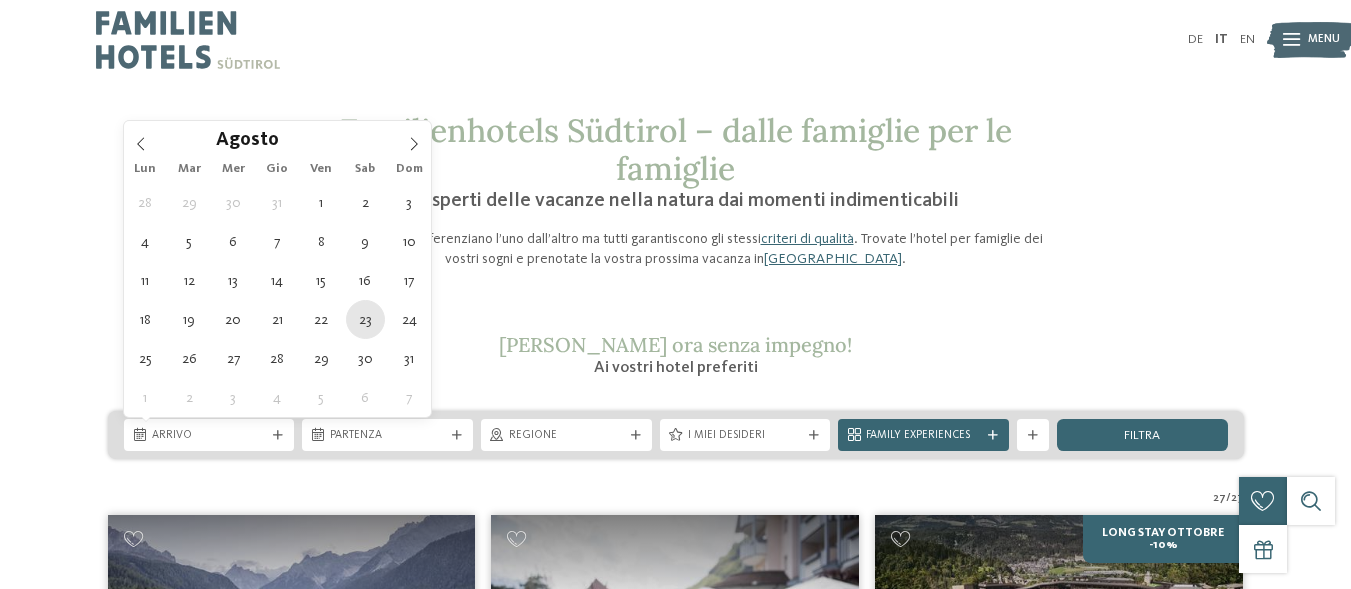 type on "23.08.2025" 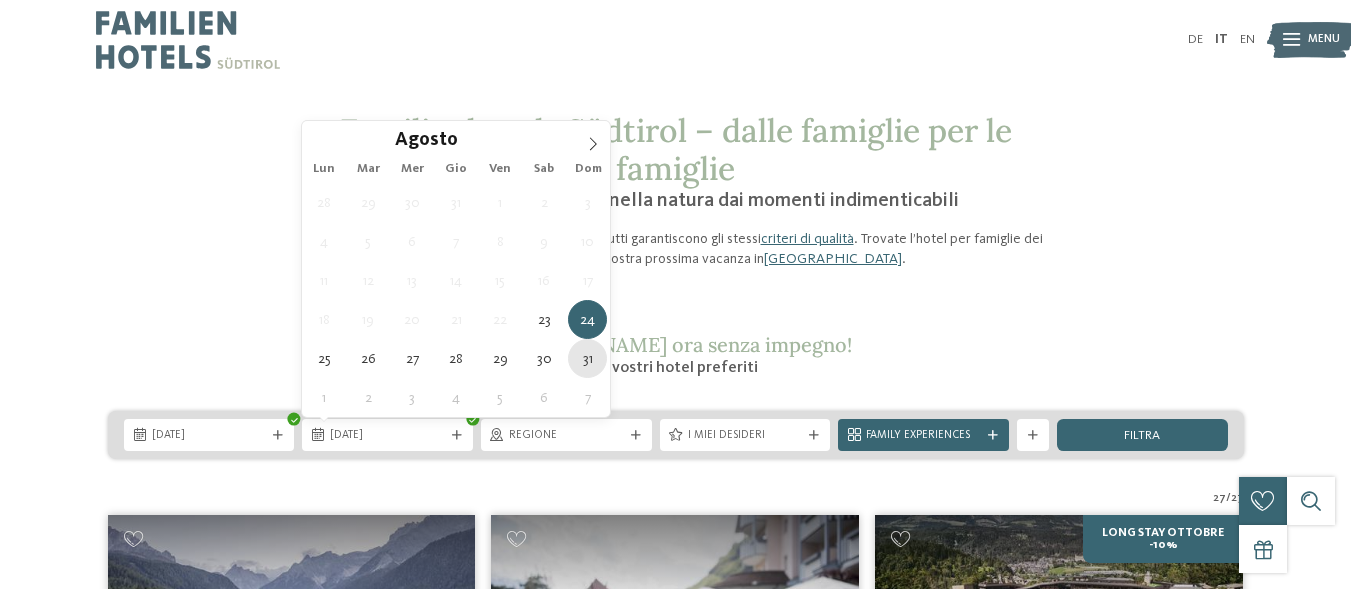 type on "31.08.2025" 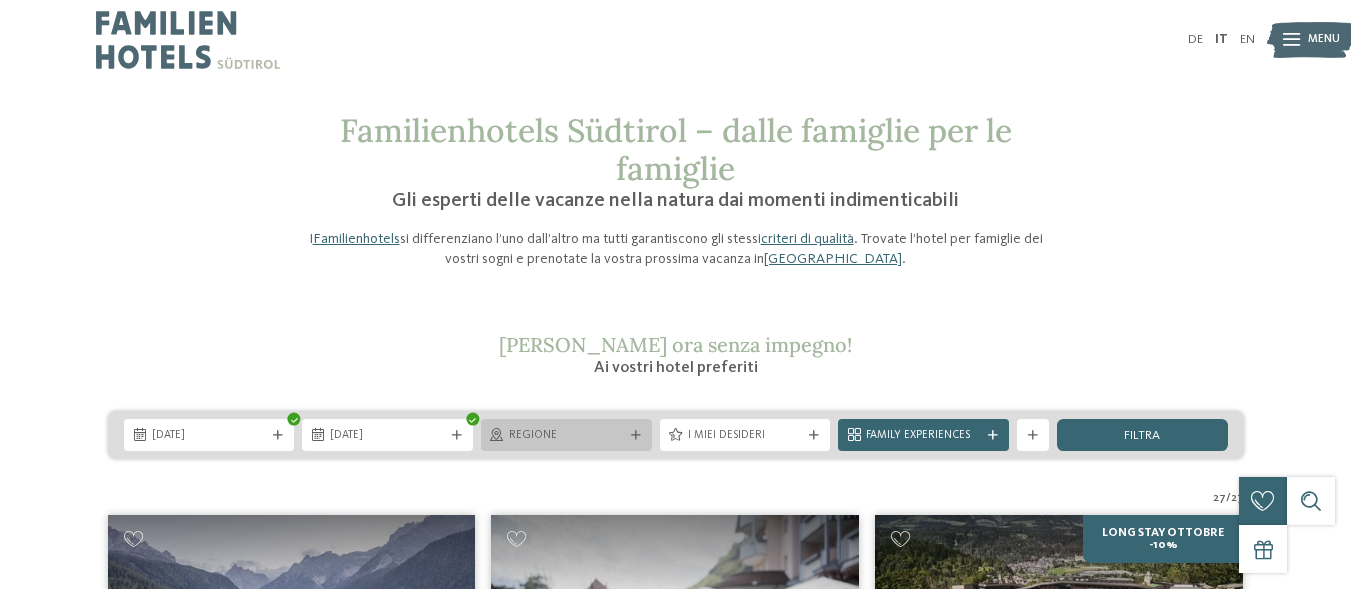 click at bounding box center [636, 436] 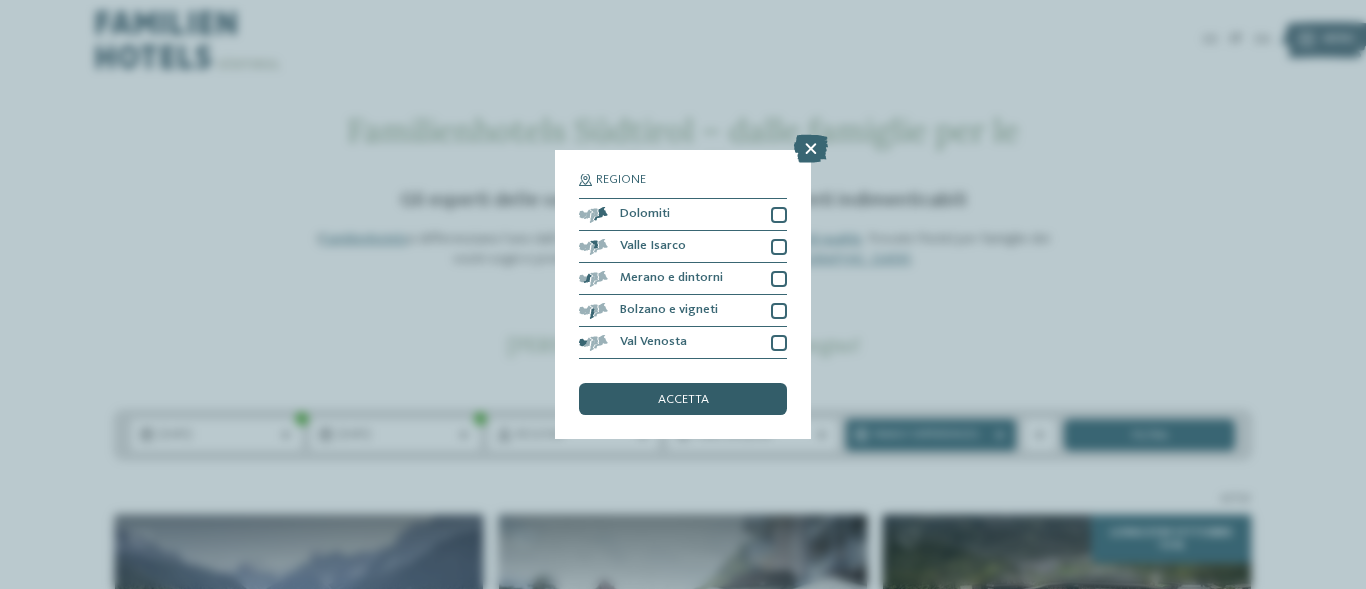 click on "accetta" at bounding box center (683, 399) 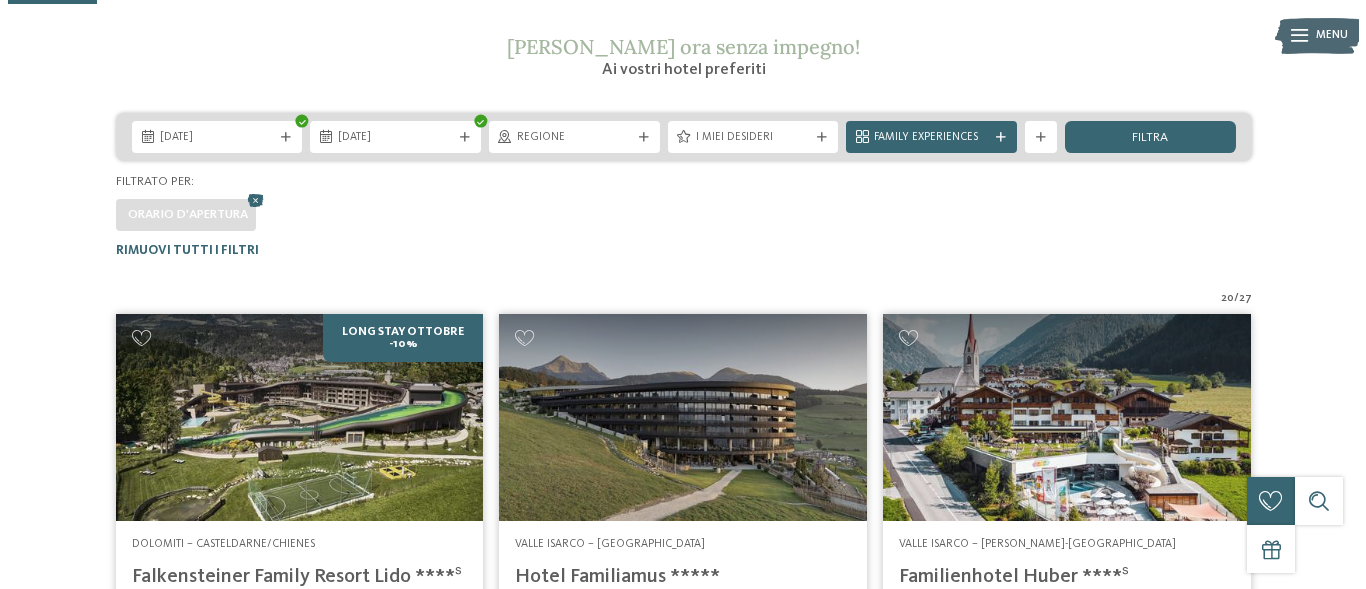 scroll, scrollTop: 294, scrollLeft: 0, axis: vertical 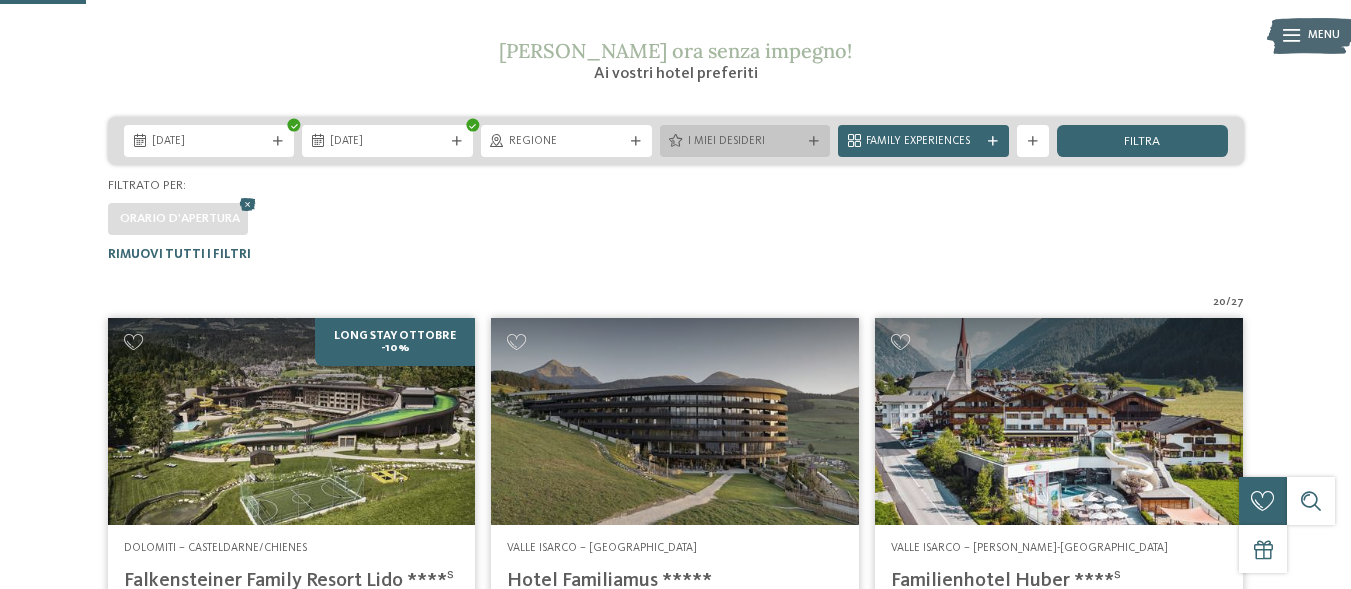 click on "I miei desideri" at bounding box center [745, 141] 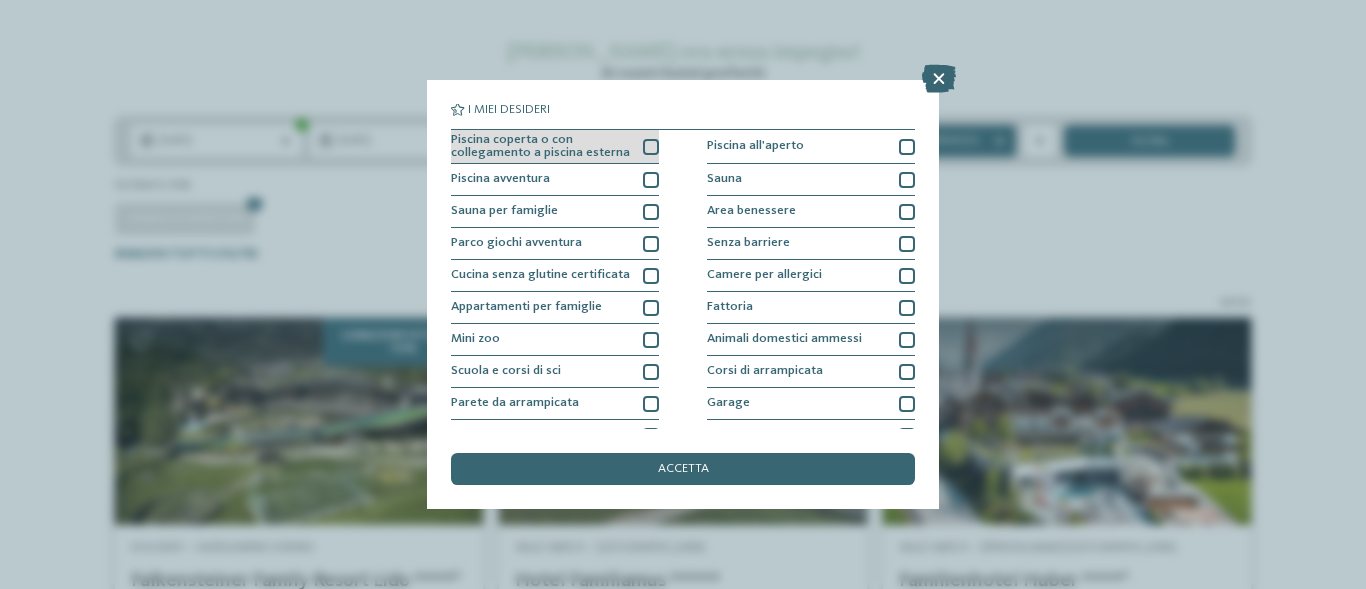 click at bounding box center [651, 147] 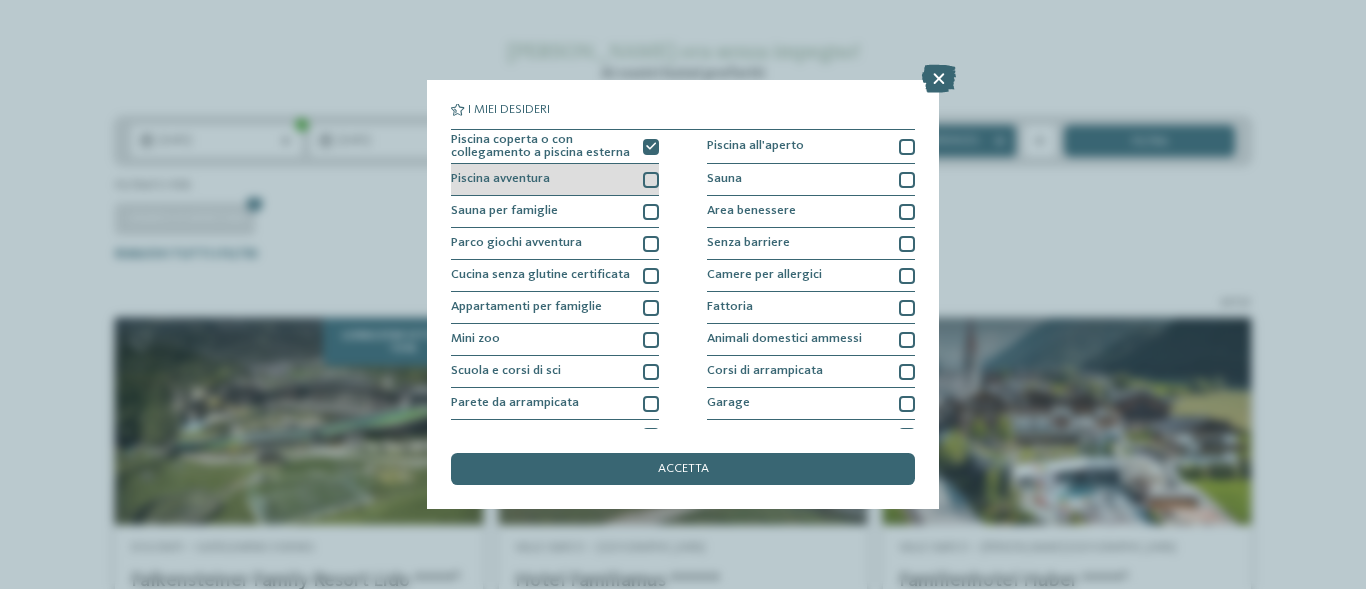 click at bounding box center [651, 180] 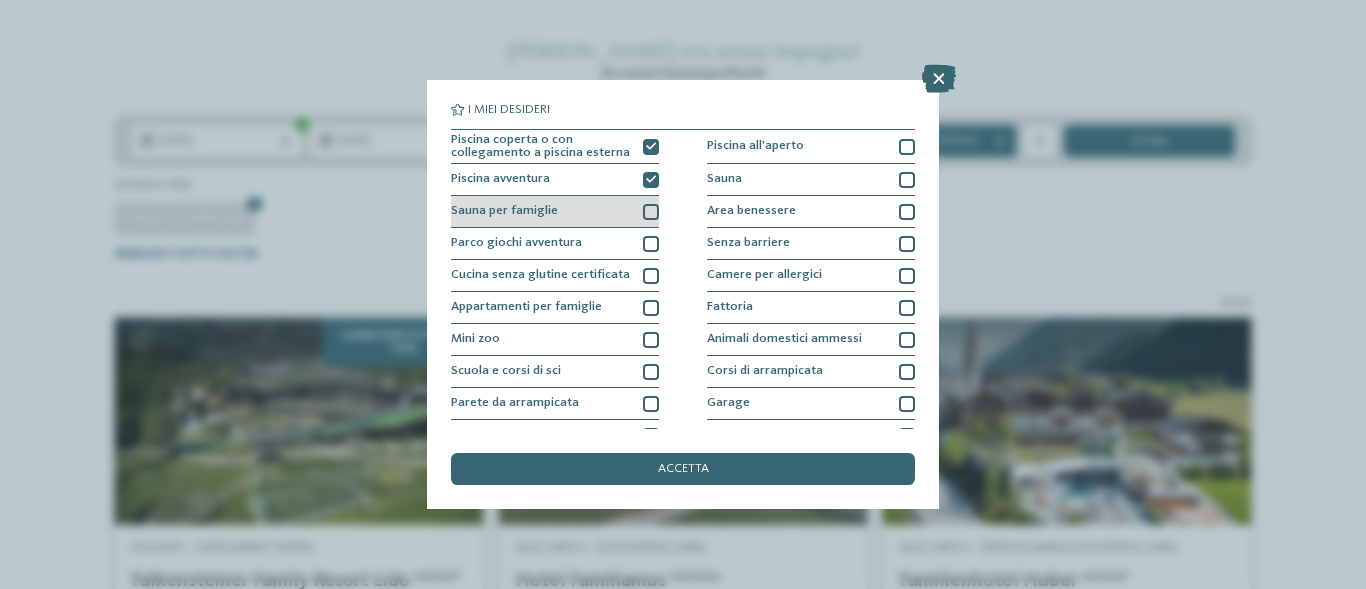click at bounding box center [651, 212] 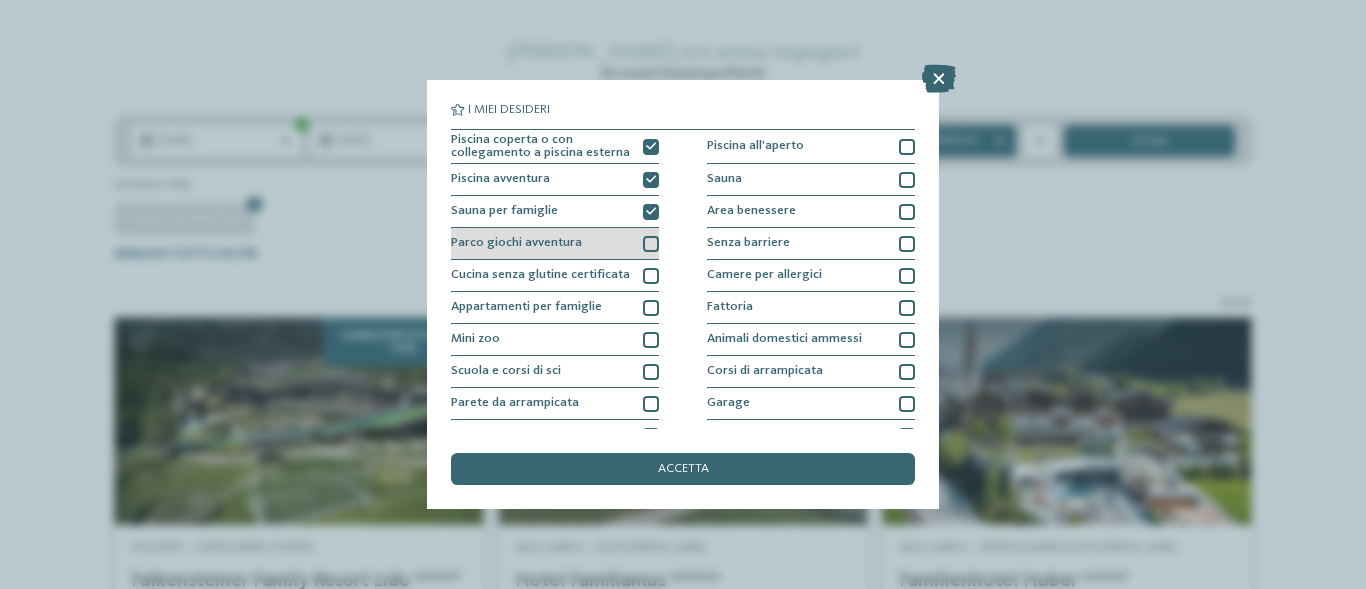 click at bounding box center (651, 244) 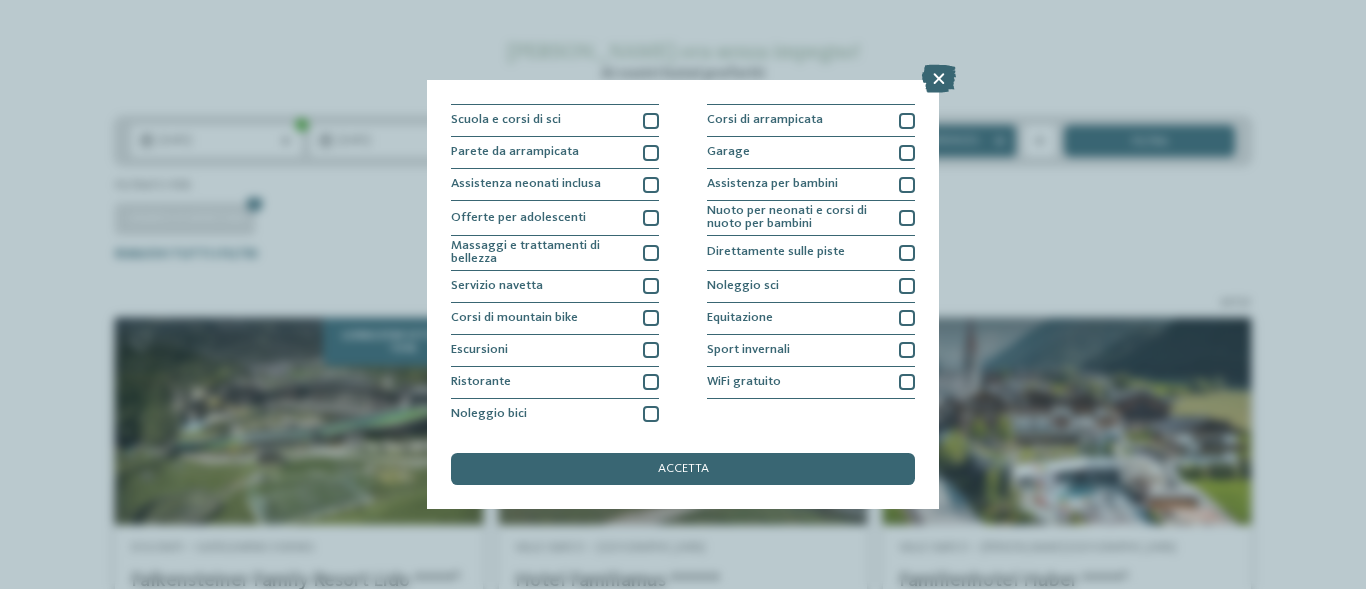 scroll, scrollTop: 253, scrollLeft: 0, axis: vertical 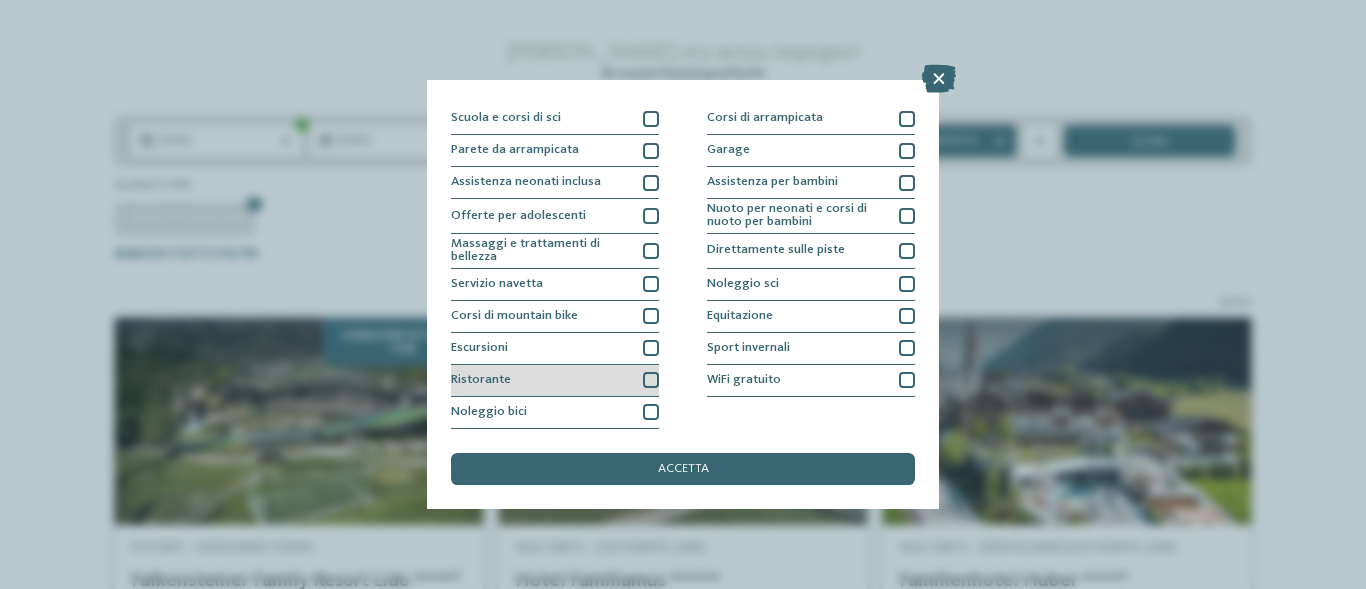 click at bounding box center [651, 380] 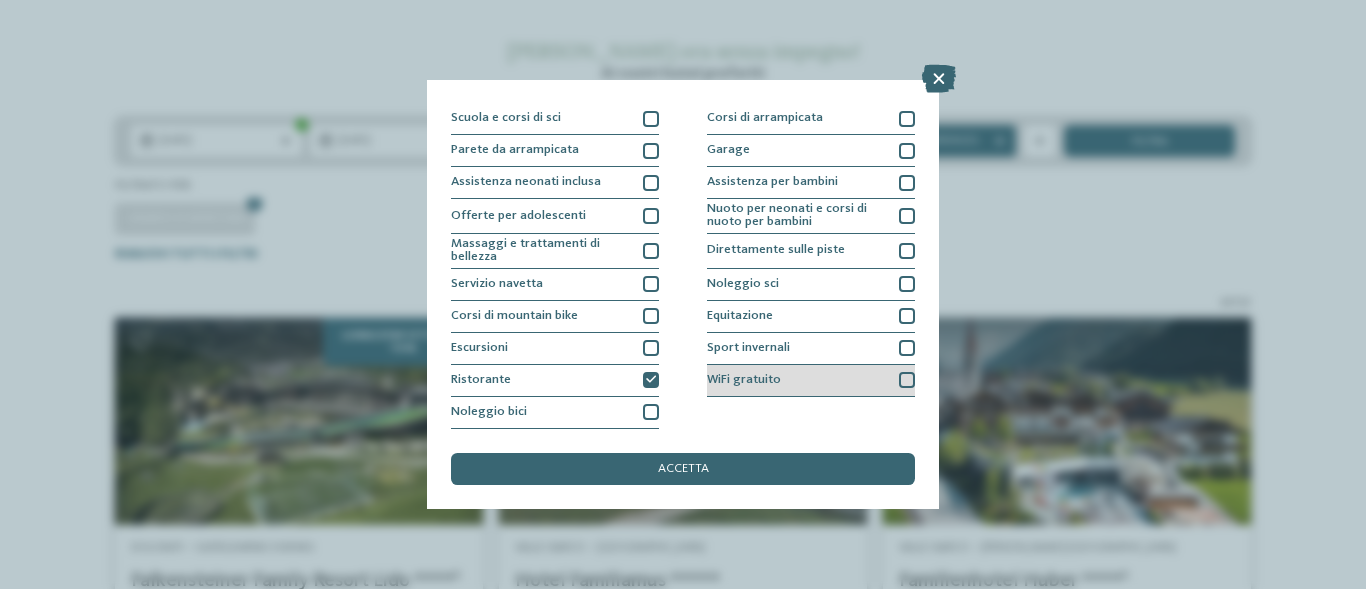 click at bounding box center [907, 380] 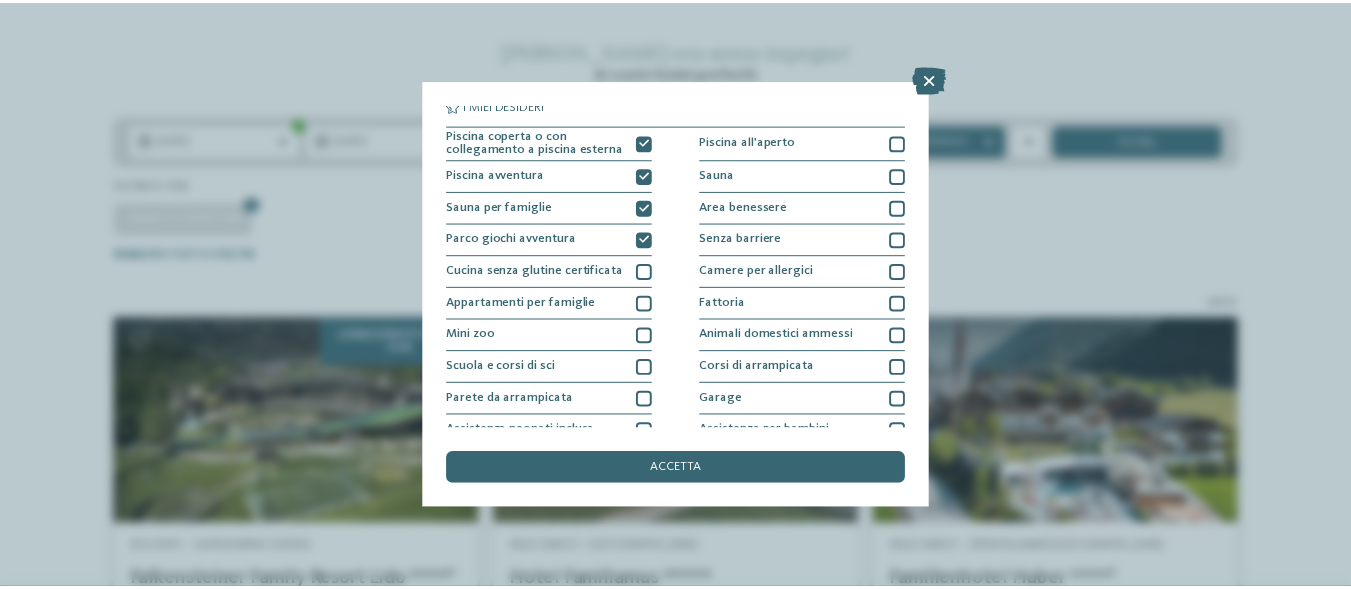 scroll, scrollTop: 6, scrollLeft: 0, axis: vertical 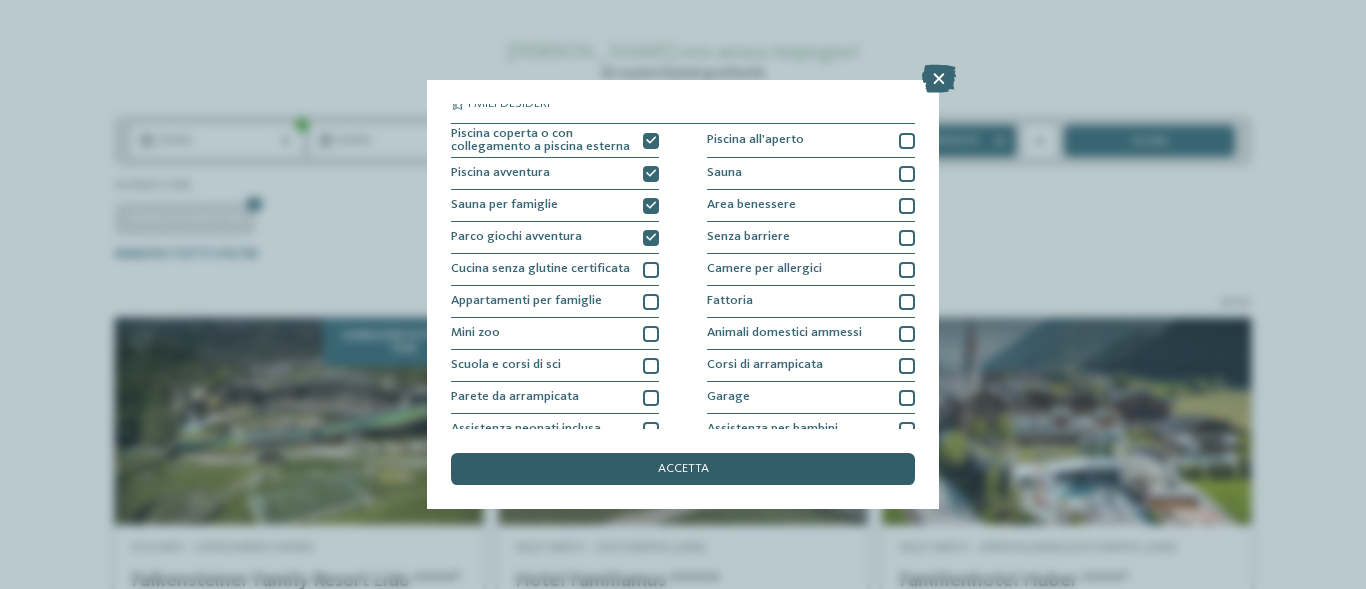 click on "accetta" at bounding box center [683, 469] 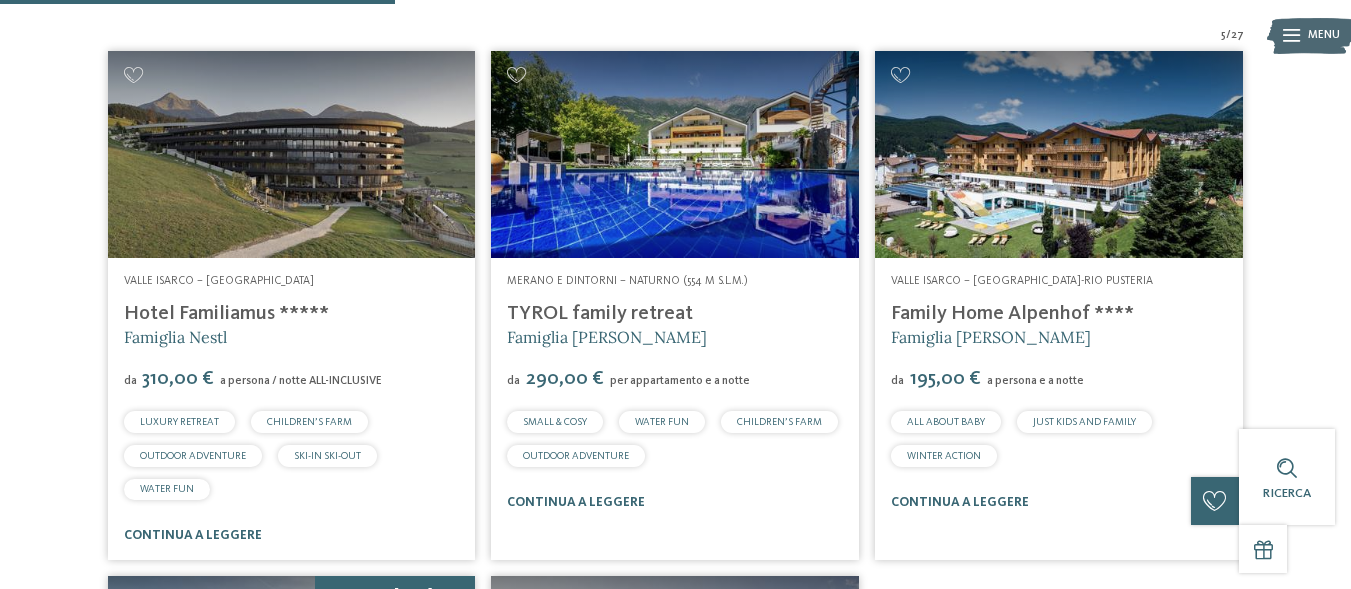 scroll, scrollTop: 634, scrollLeft: 0, axis: vertical 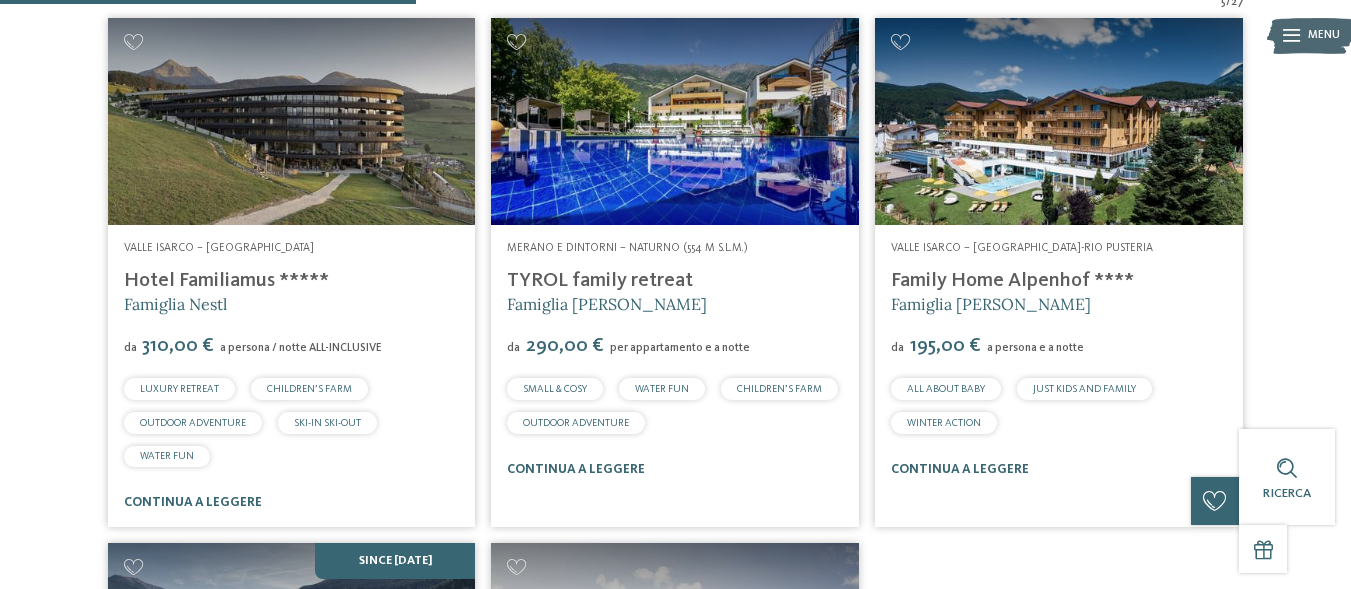 click at bounding box center [675, 121] 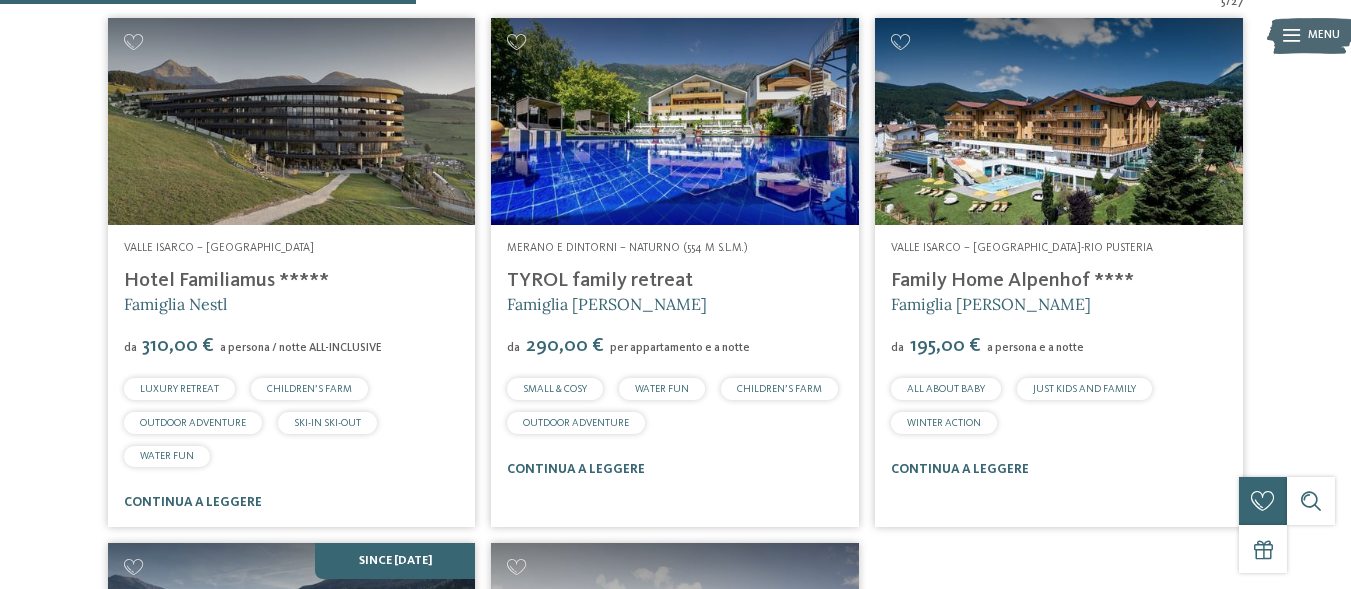 click at bounding box center (292, 121) 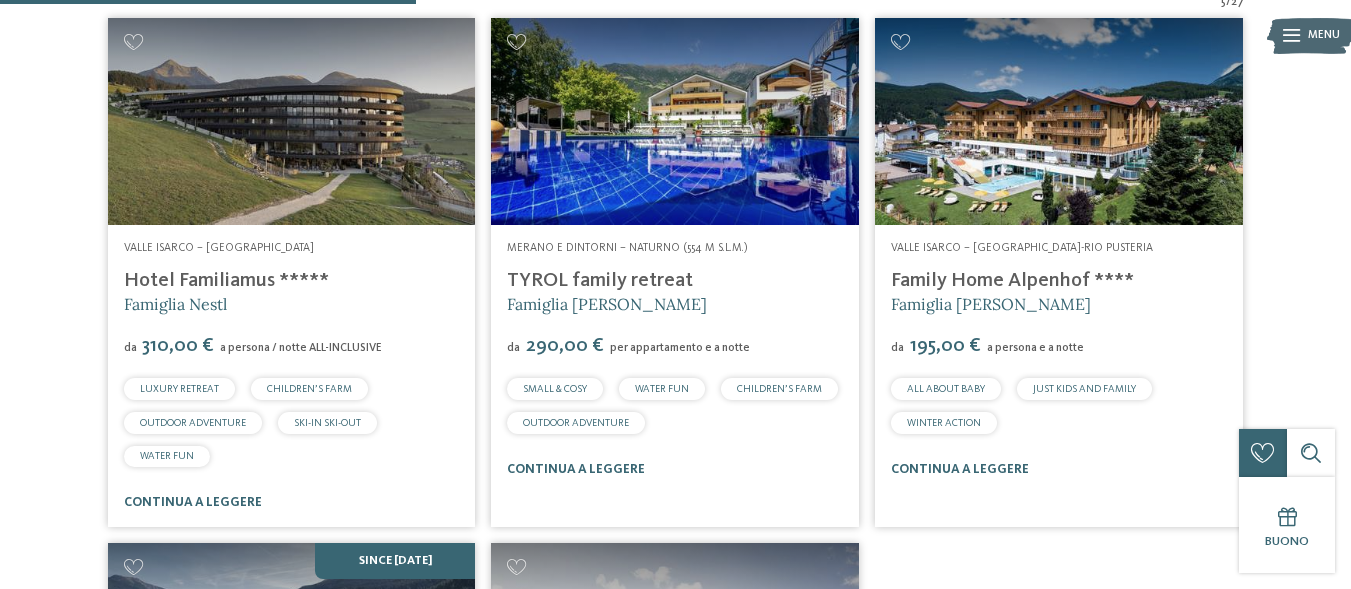 click at bounding box center [1059, 121] 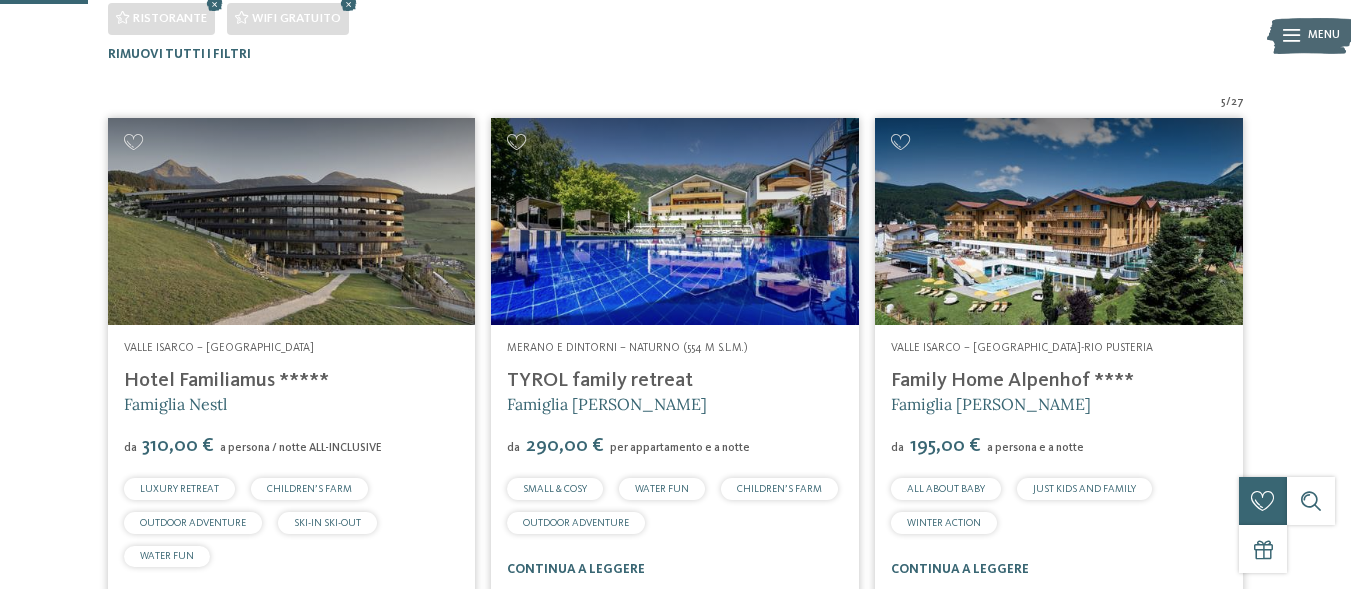 scroll, scrollTop: 134, scrollLeft: 0, axis: vertical 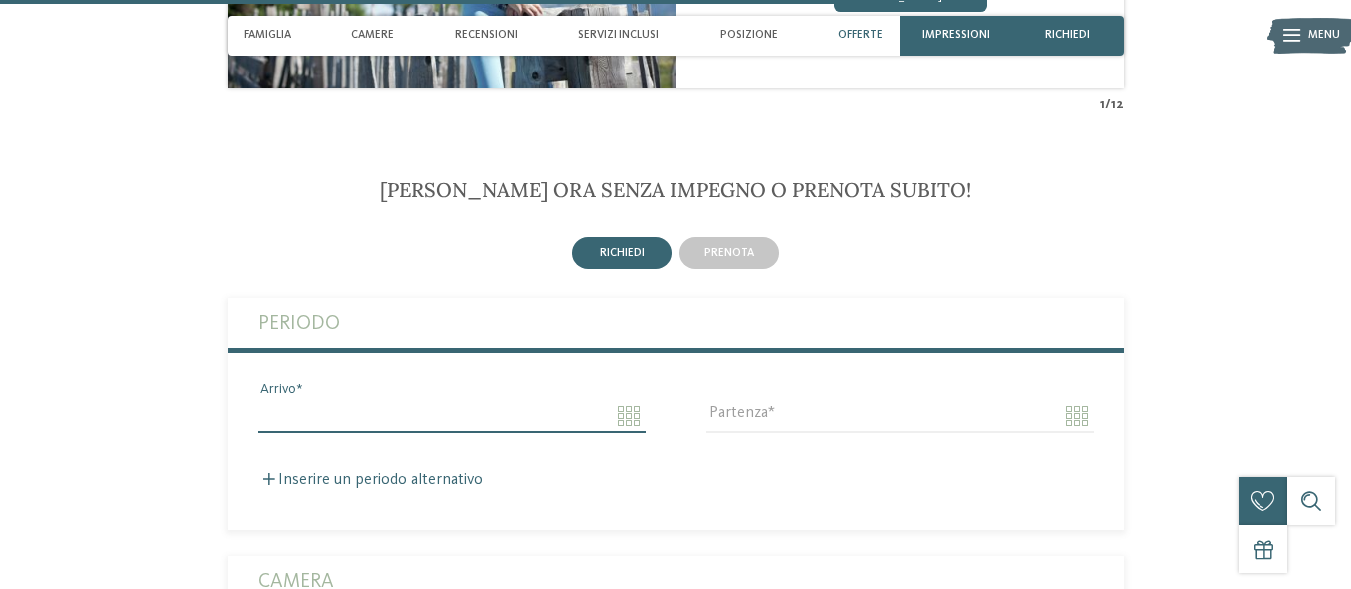 click on "Arrivo" at bounding box center (452, 416) 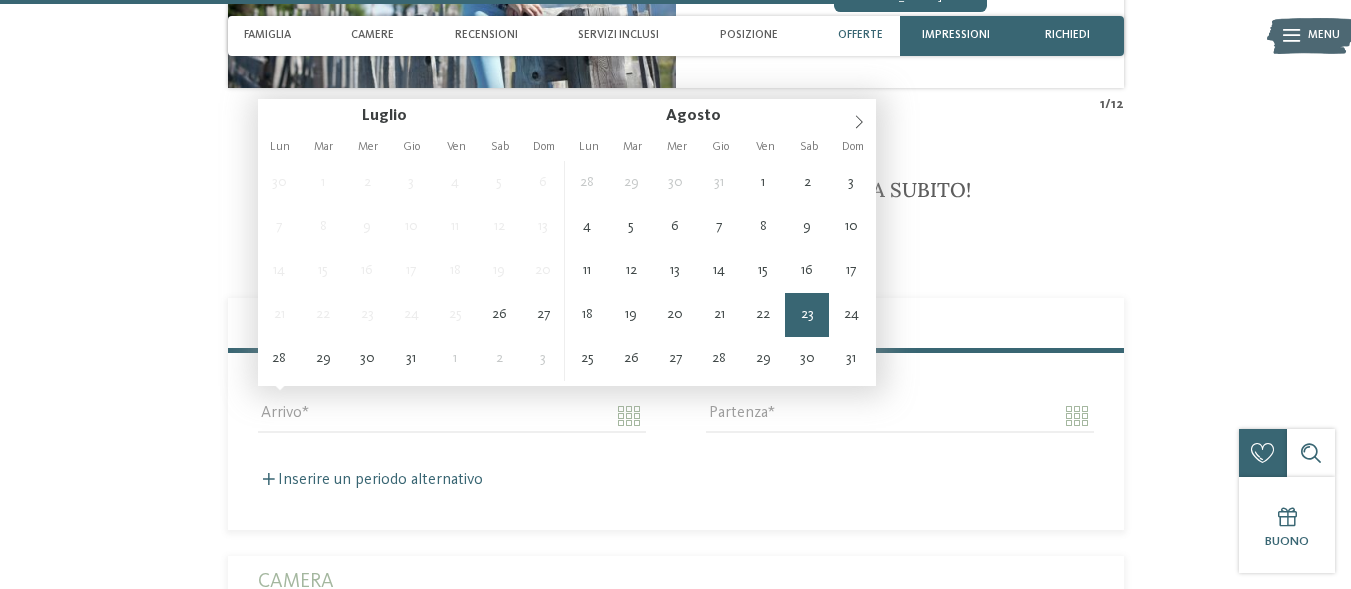 type on "**********" 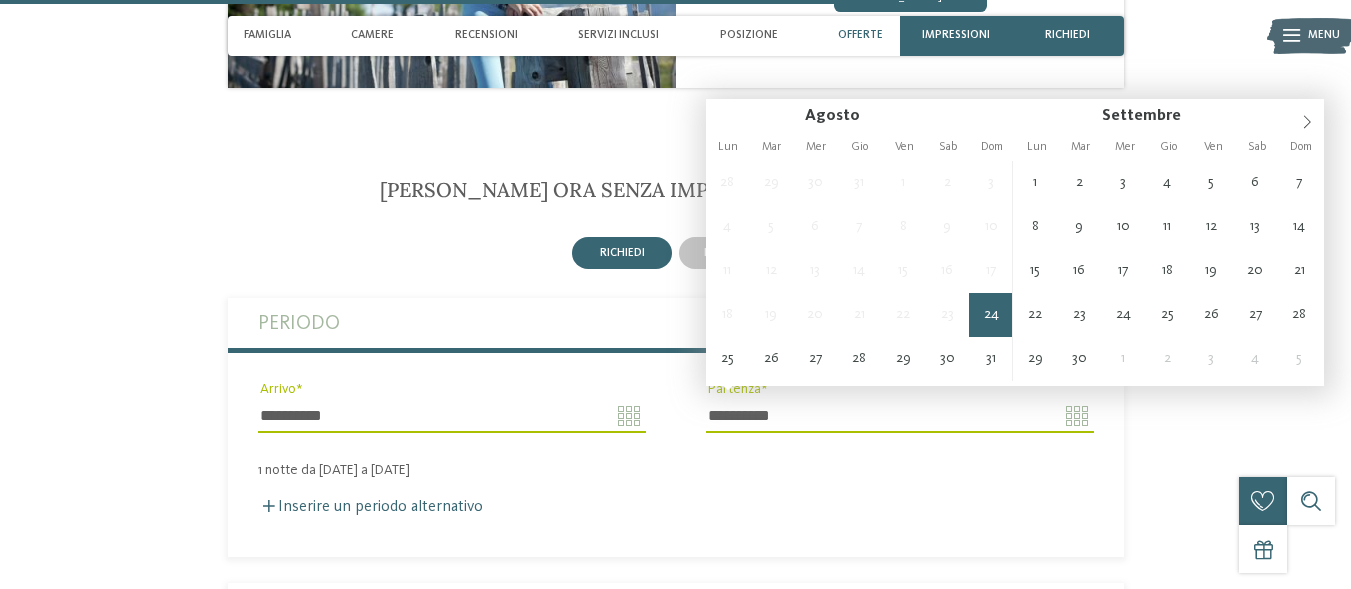 click on "**********" at bounding box center [900, 416] 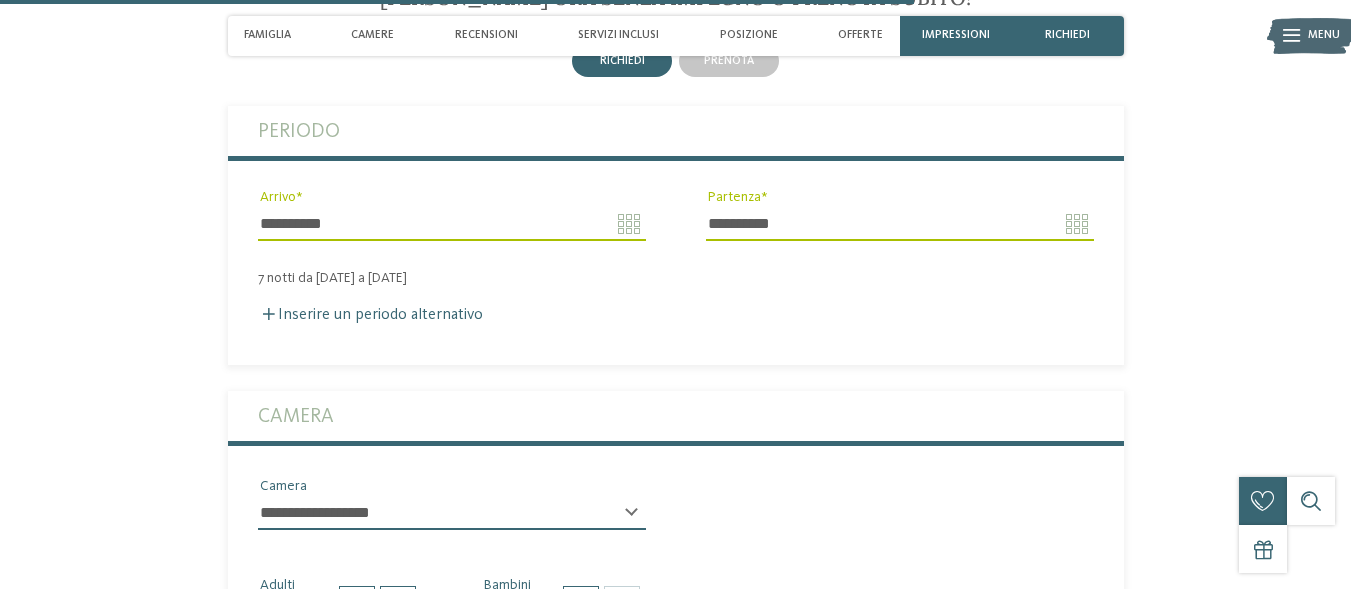 scroll, scrollTop: 3900, scrollLeft: 0, axis: vertical 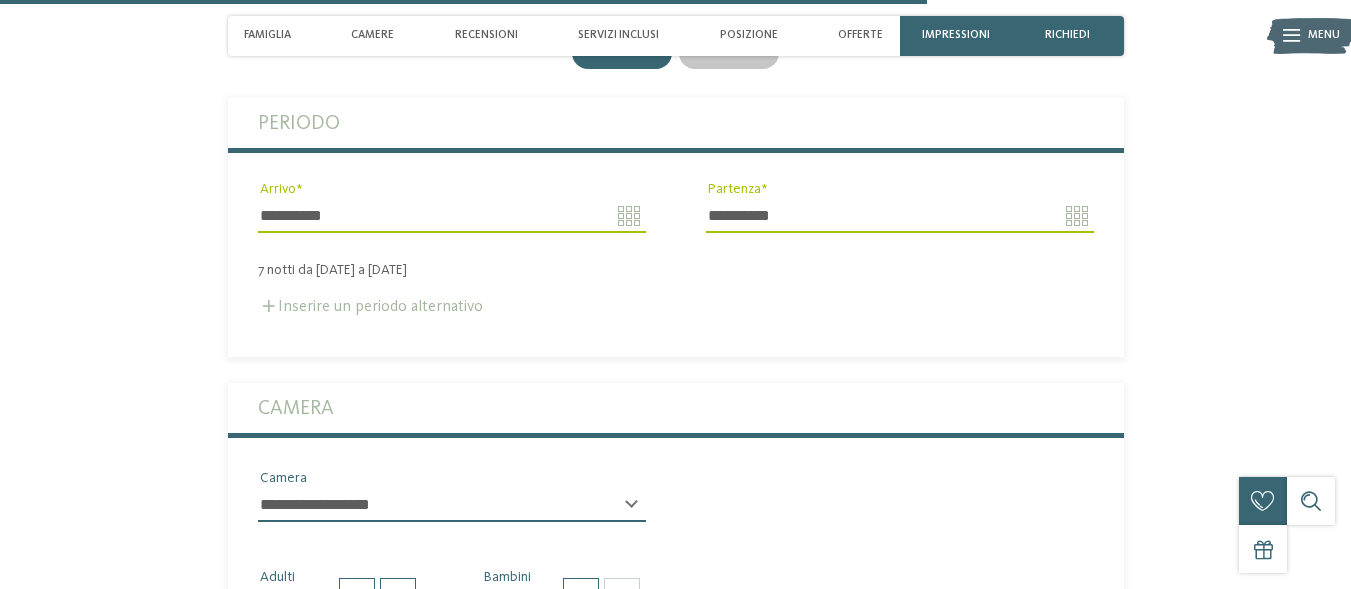 click on "Inserire un periodo alternativo" at bounding box center (370, 307) 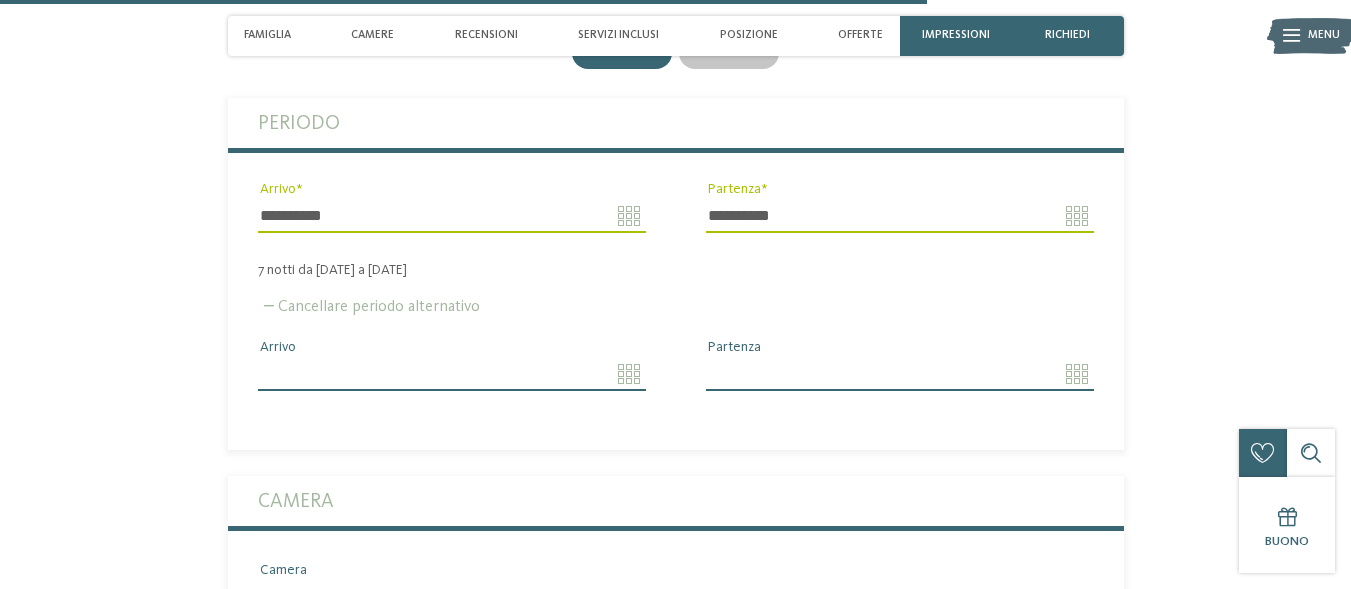 click at bounding box center [269, 306] 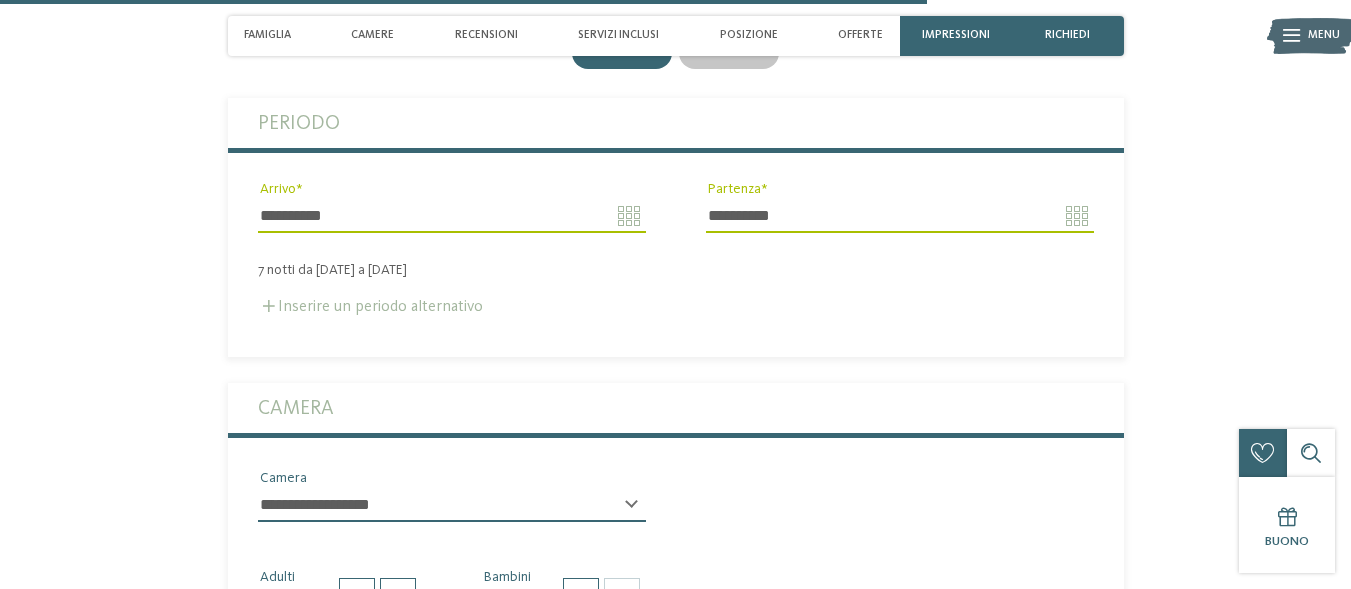 click on "Camera" at bounding box center (676, 408) 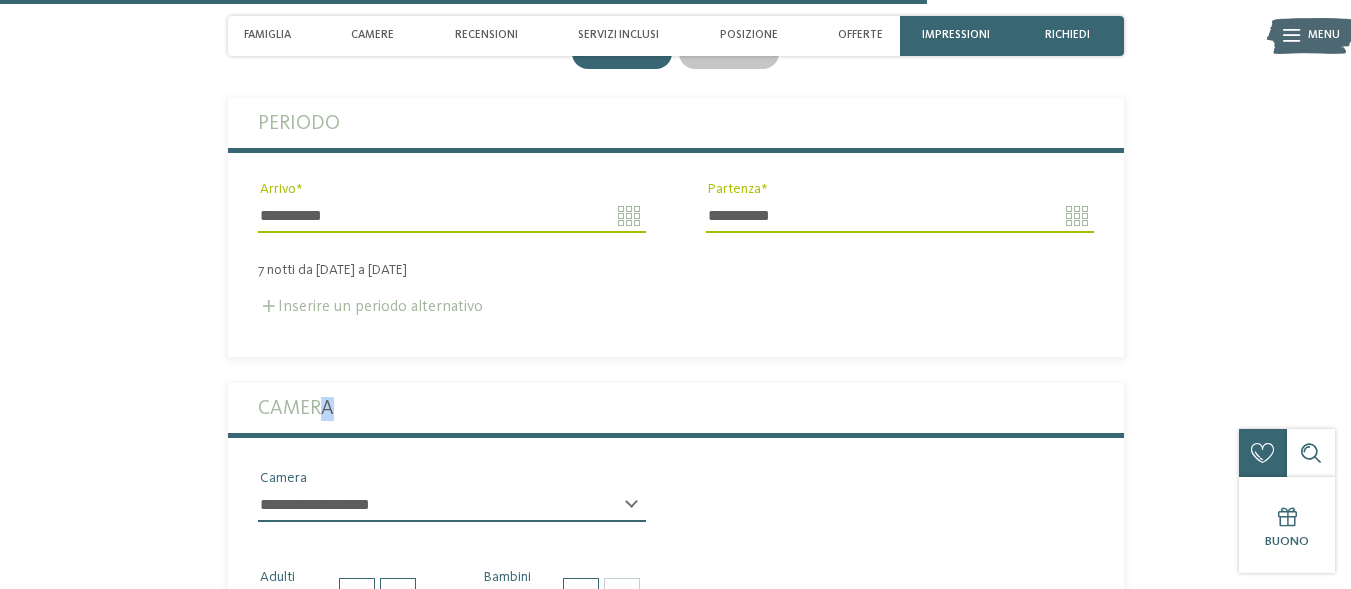 click on "Camera" at bounding box center (676, 408) 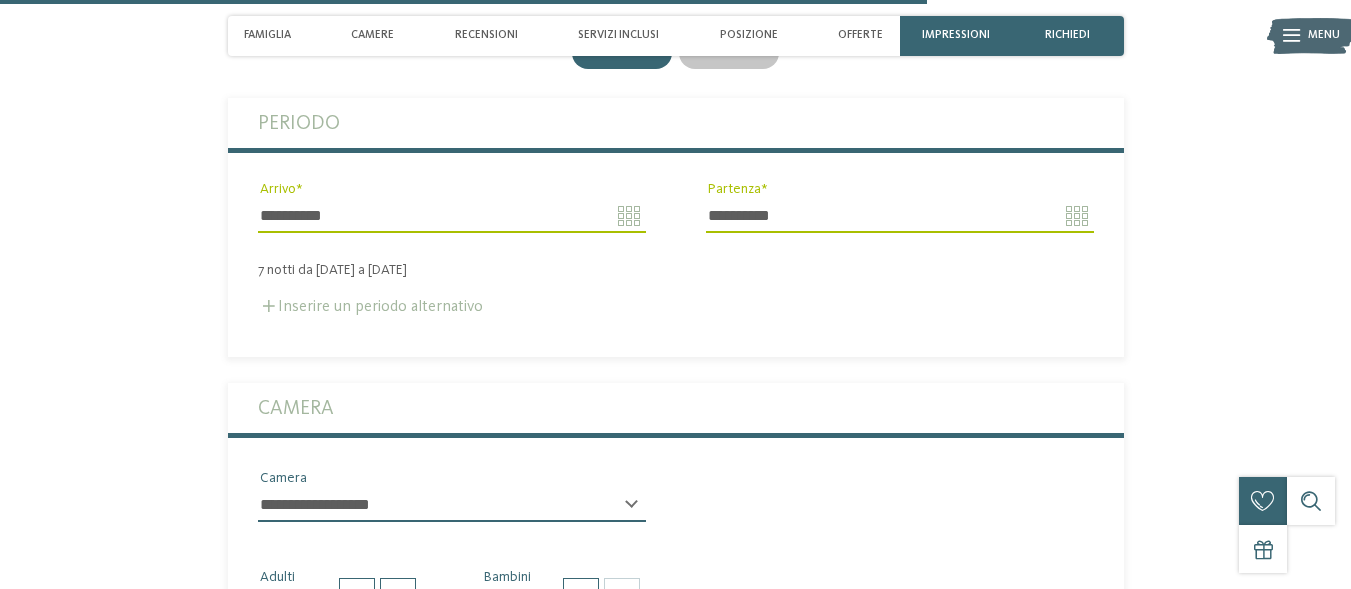 click on "**********" at bounding box center (452, 513) 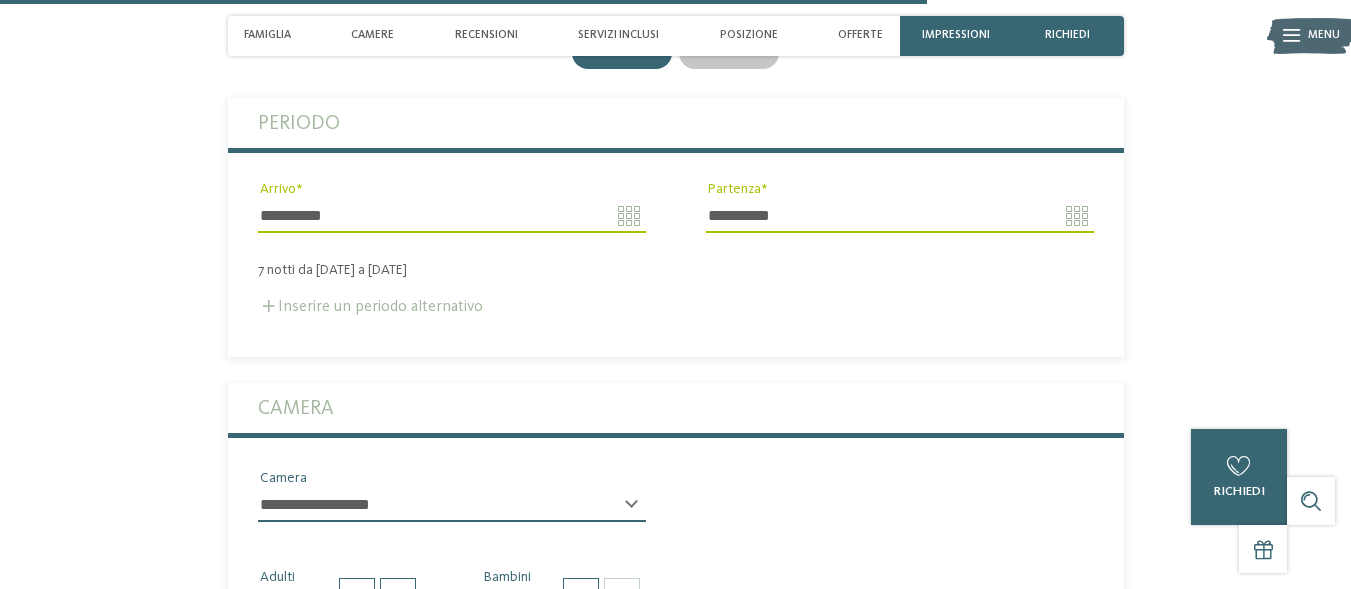 click on "**********" at bounding box center (676, 503) 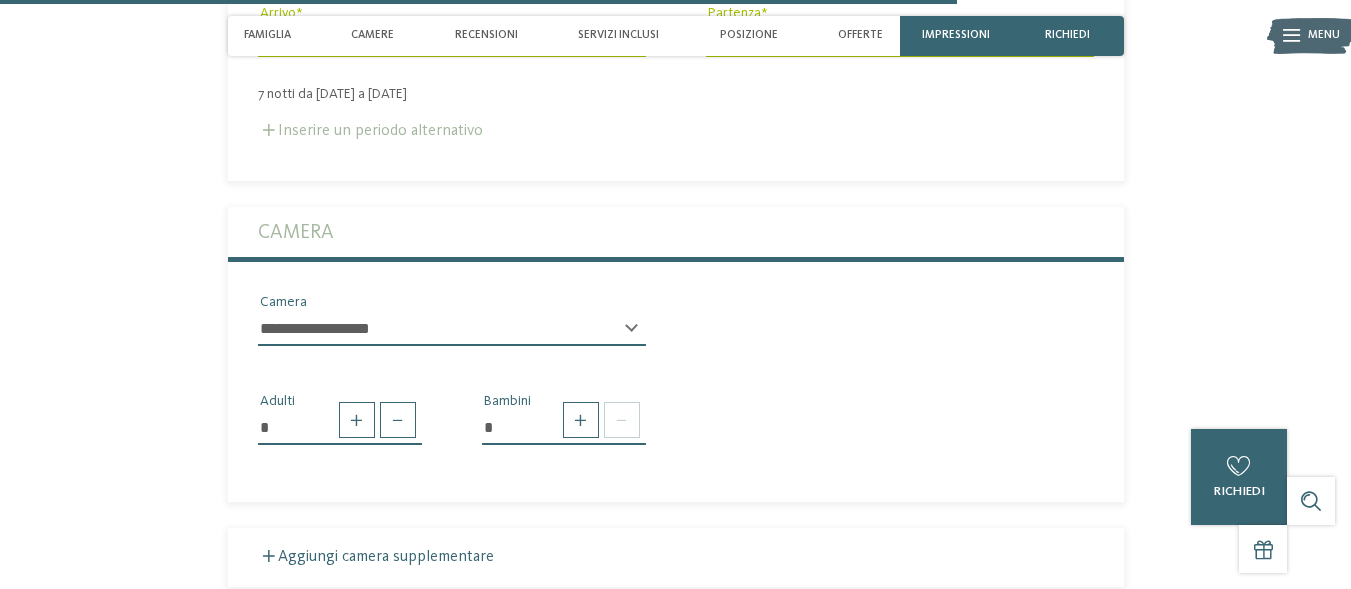 scroll, scrollTop: 4100, scrollLeft: 0, axis: vertical 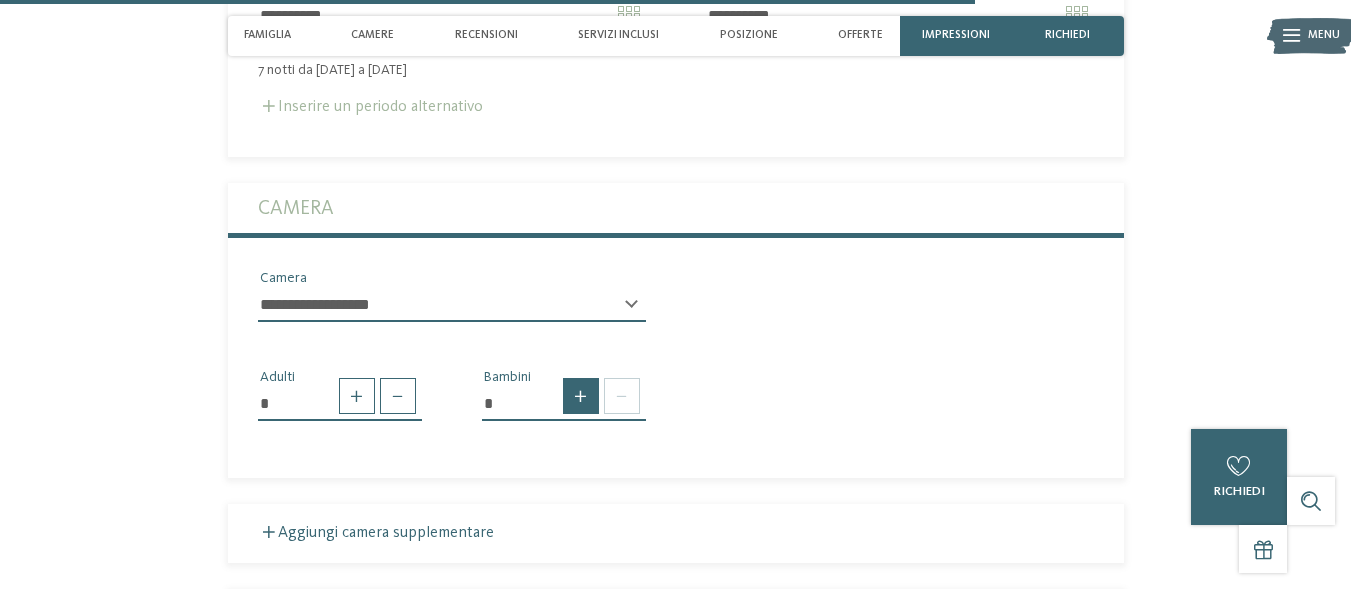 click at bounding box center (581, 396) 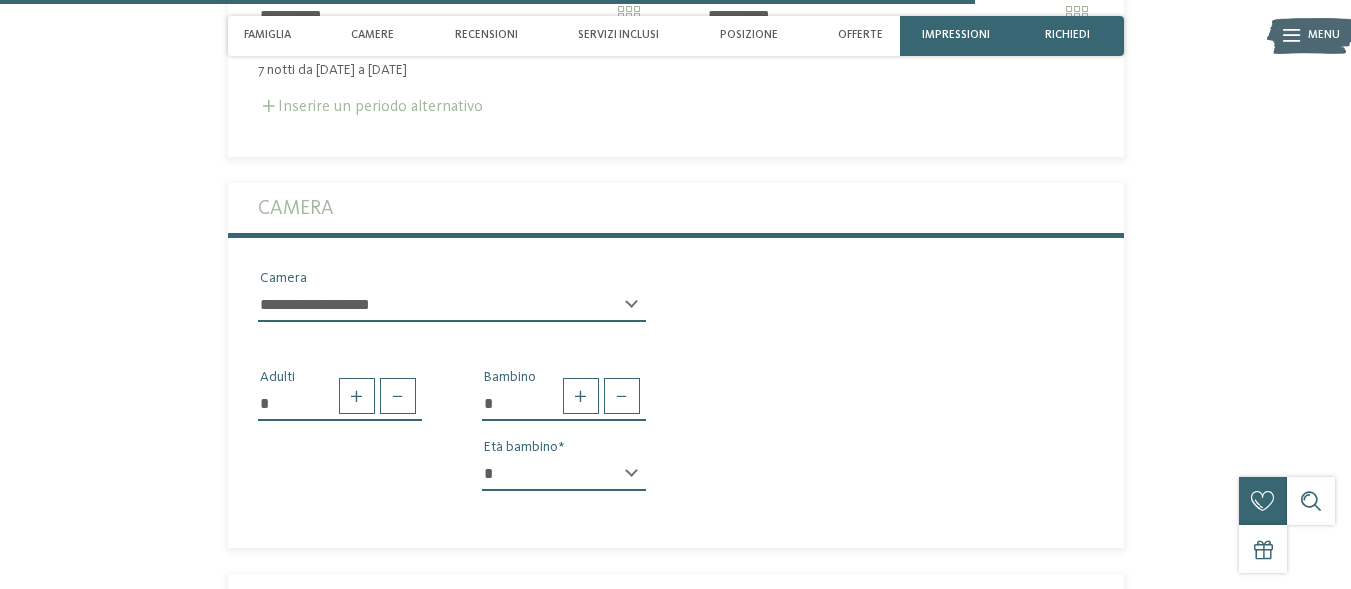 click on "* * * * * * * * * * * ** ** ** ** ** ** ** **" at bounding box center (564, 474) 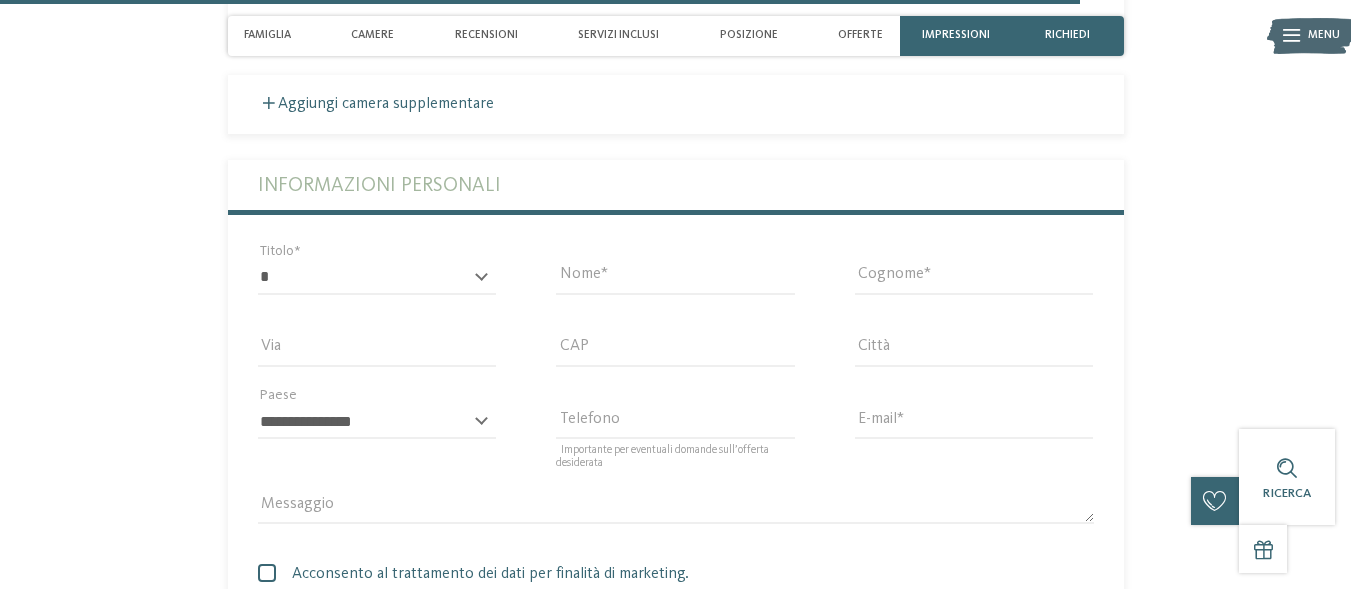 scroll, scrollTop: 4600, scrollLeft: 0, axis: vertical 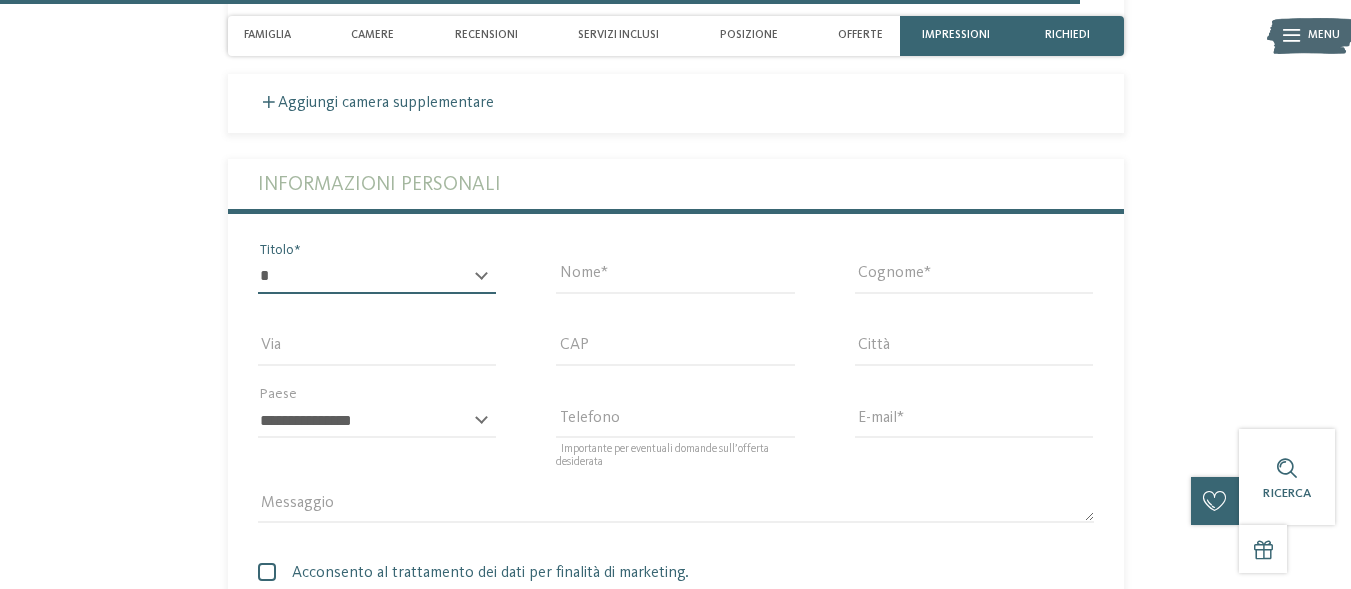 click on "* ****** ******* ******** ******" at bounding box center [377, 277] 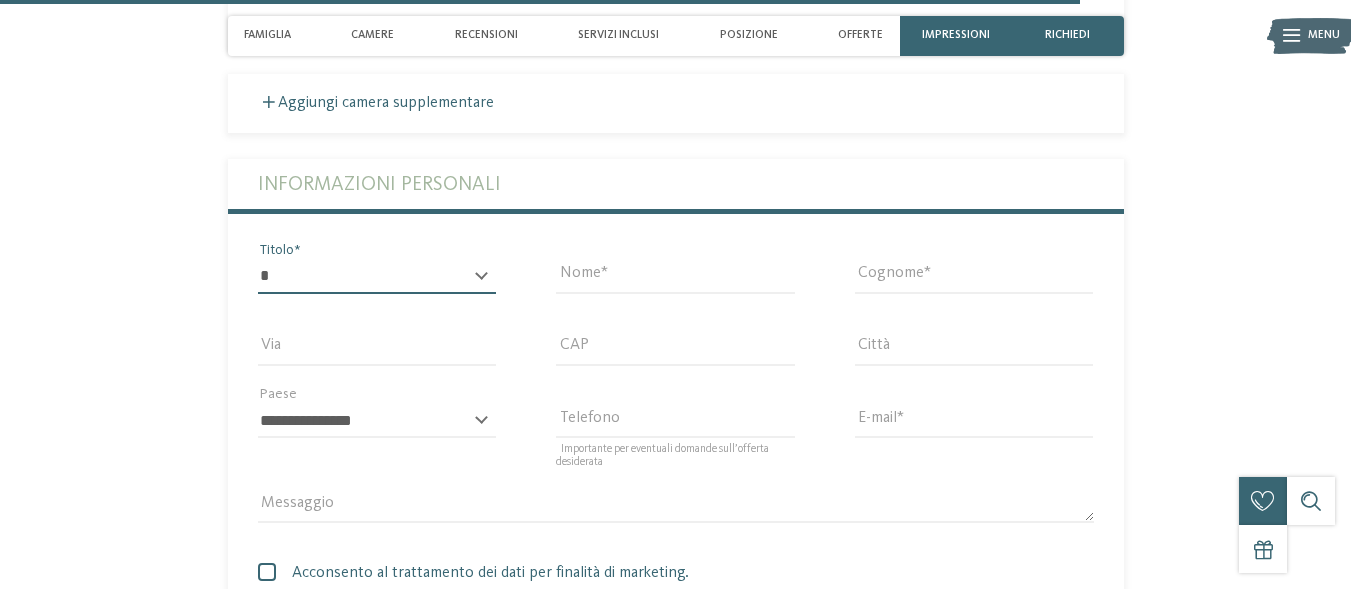 select on "*" 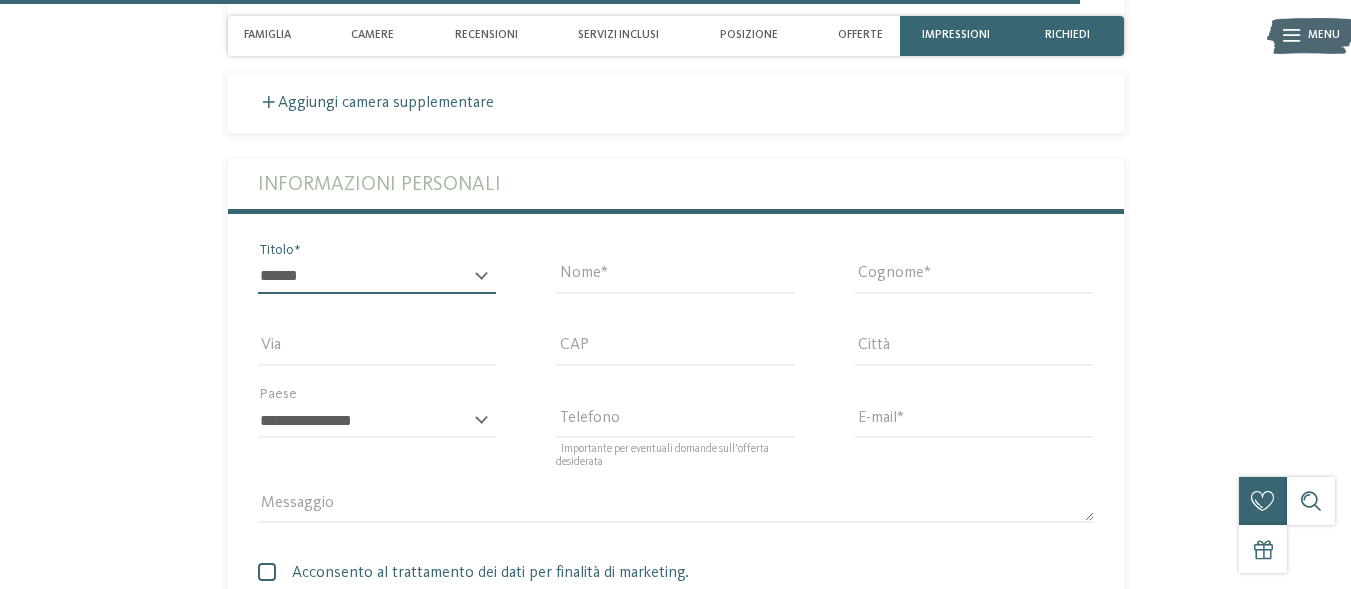click on "* ****** ******* ******** ******" at bounding box center (377, 277) 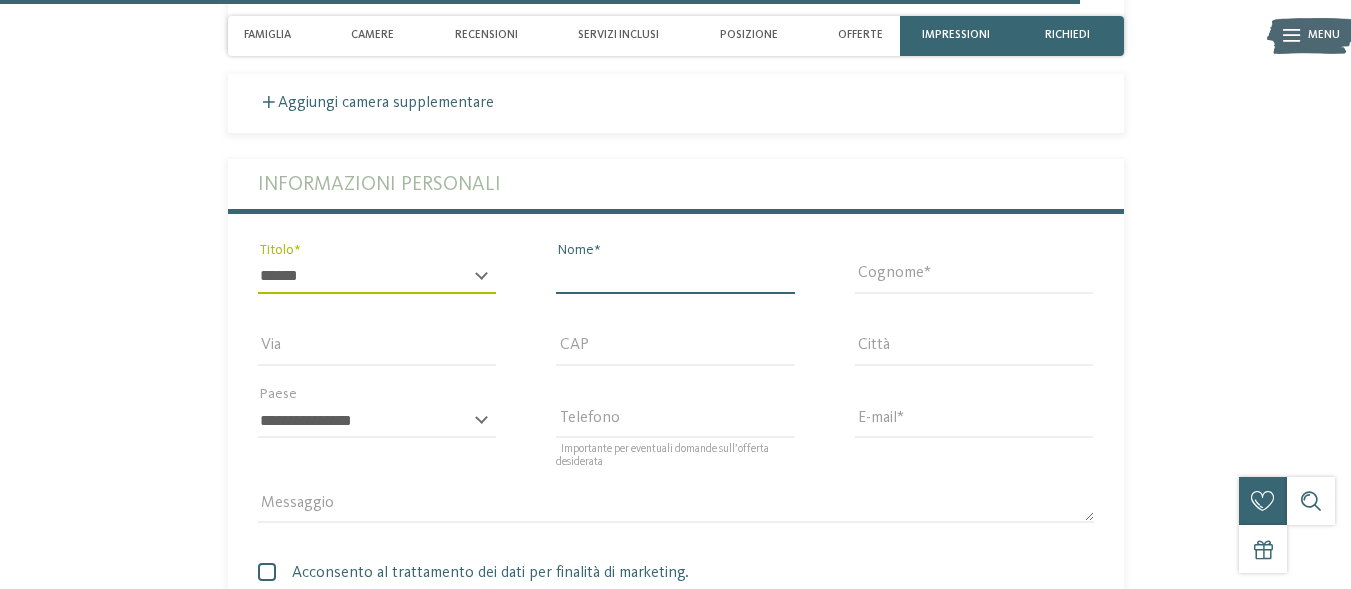 click on "Nome" at bounding box center [675, 277] 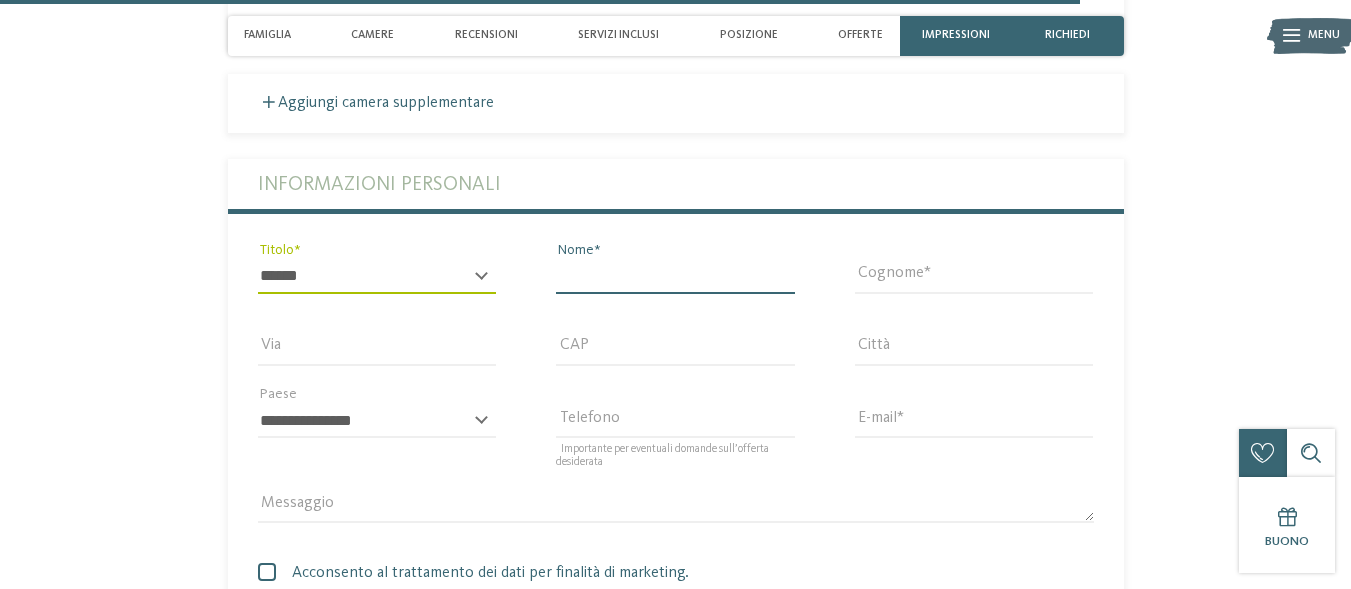 type on "******" 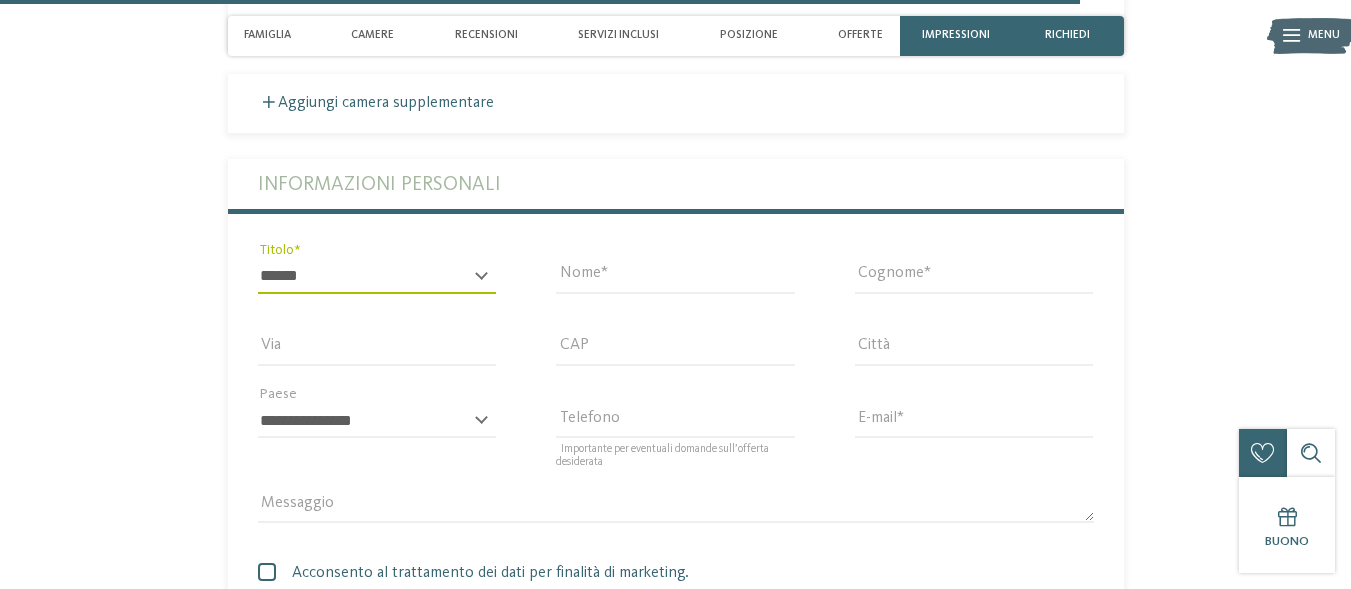 type on "******" 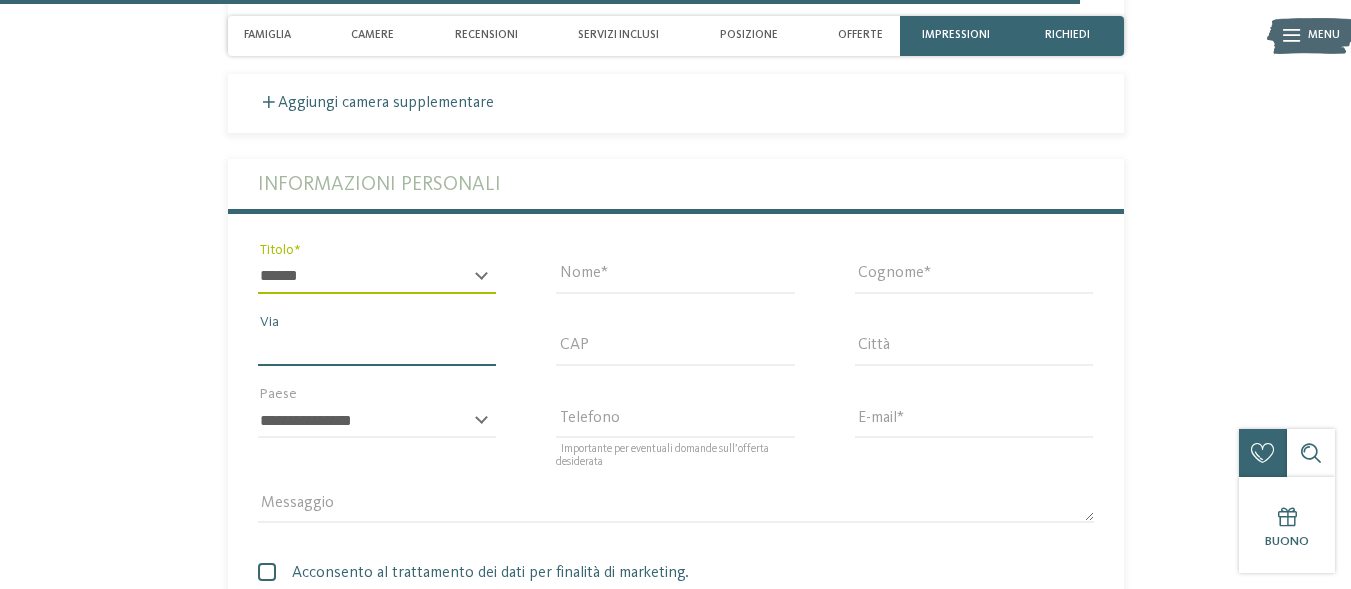 type on "**********" 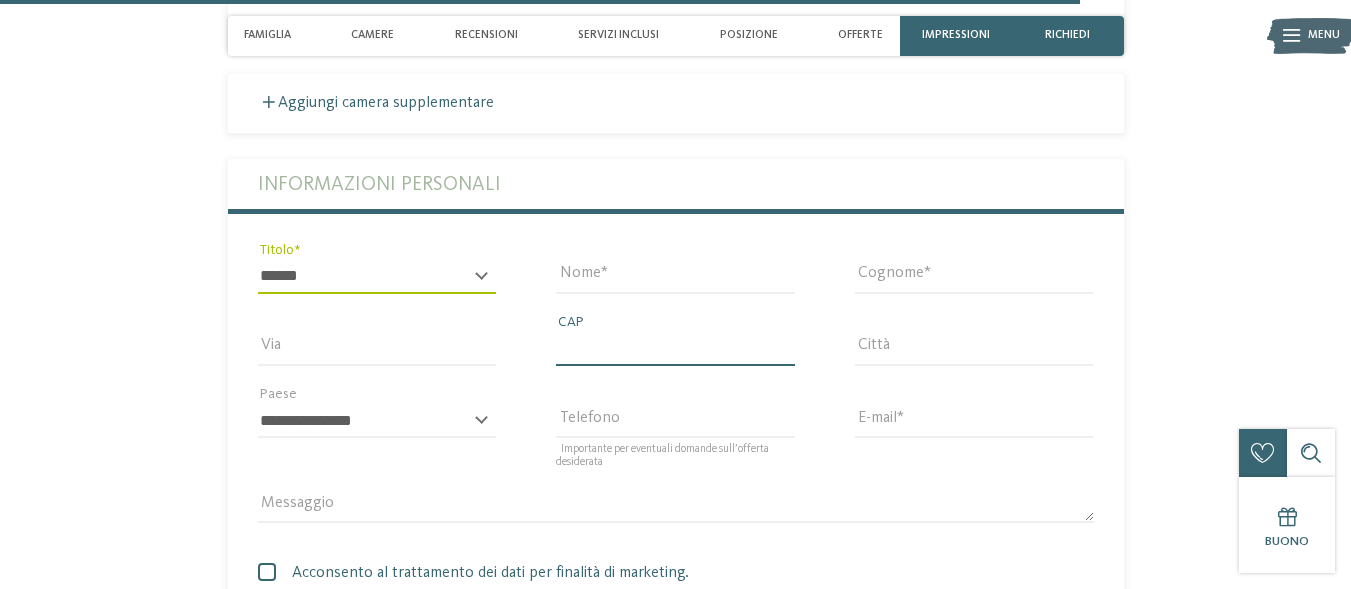 type on "*****" 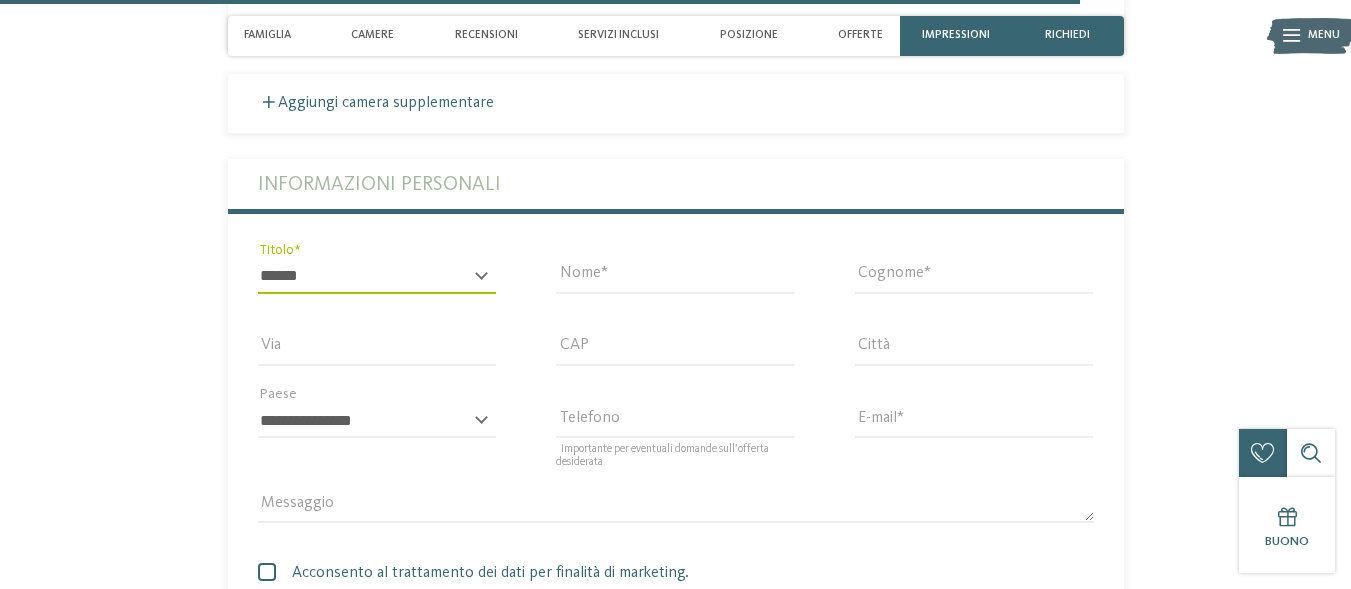 type on "*****" 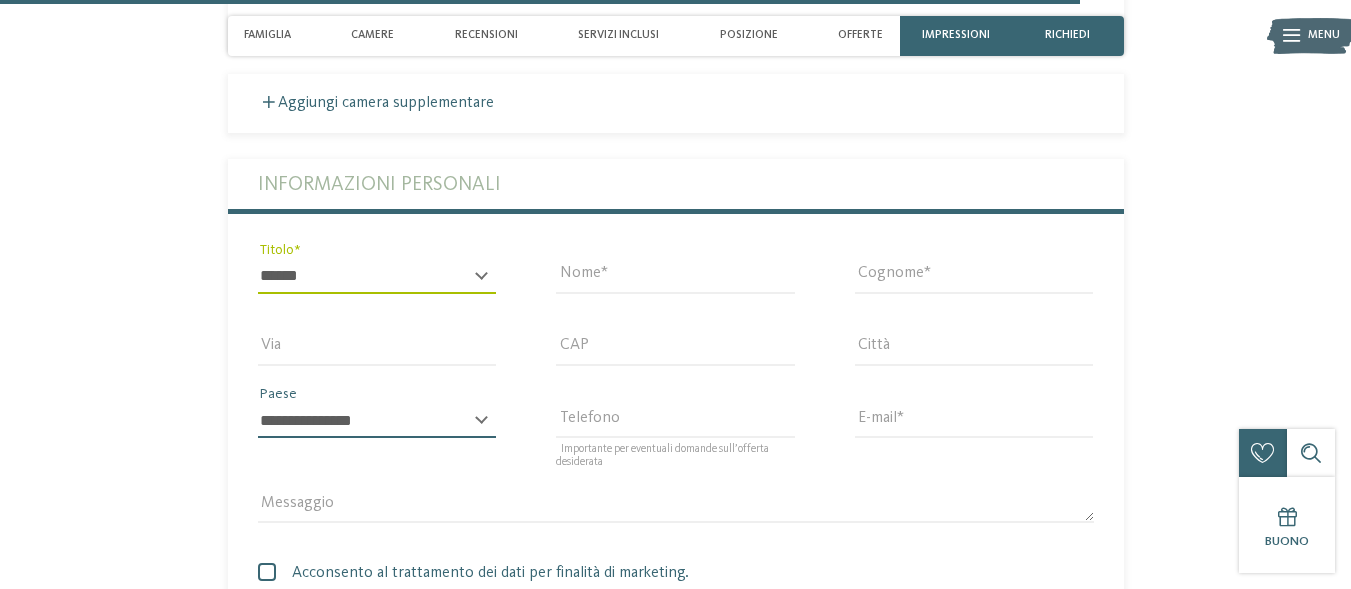 select on "**" 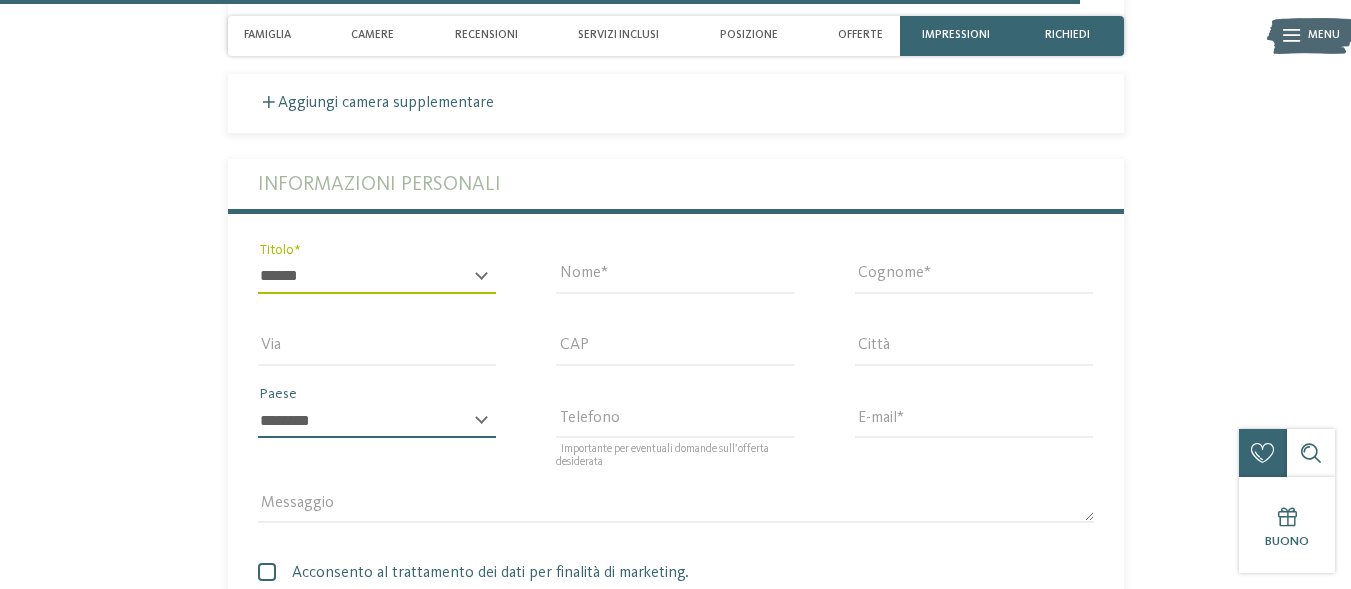 type on "**********" 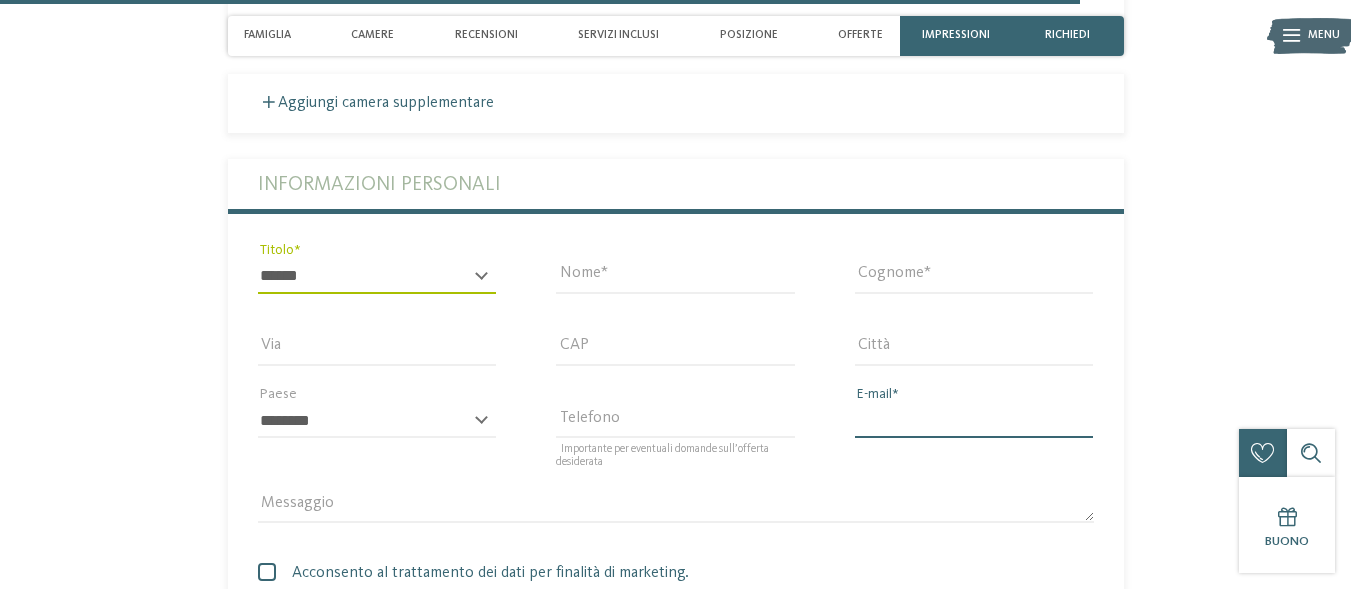 type on "**********" 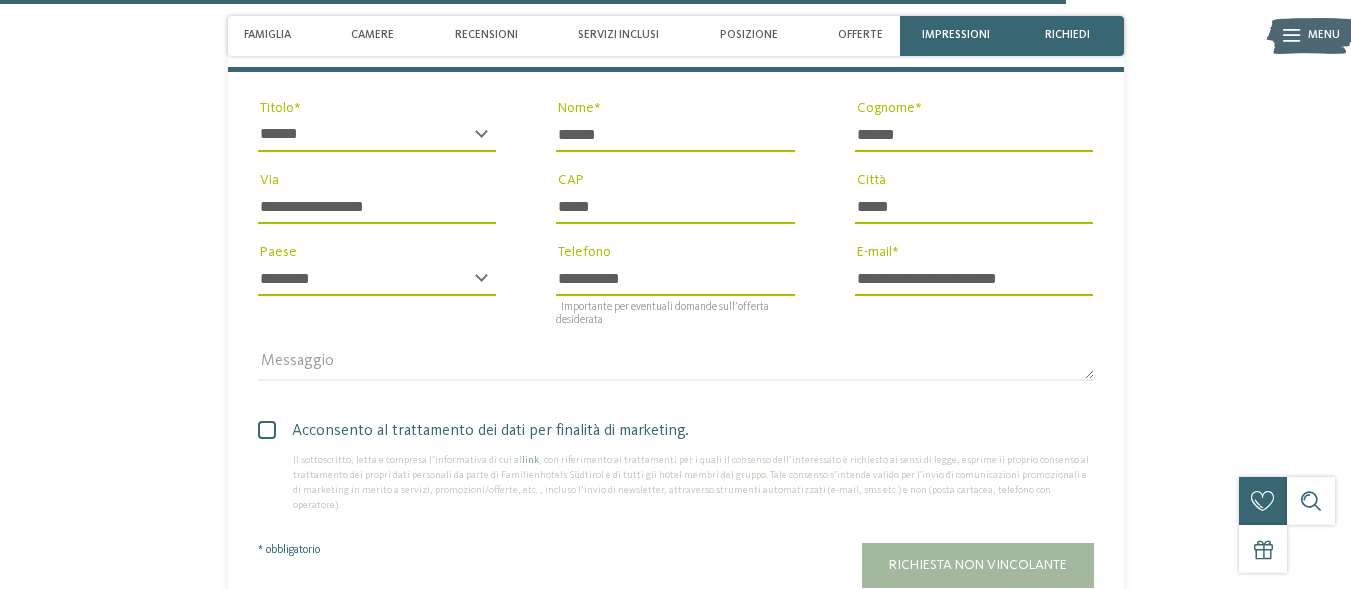 scroll, scrollTop: 4800, scrollLeft: 0, axis: vertical 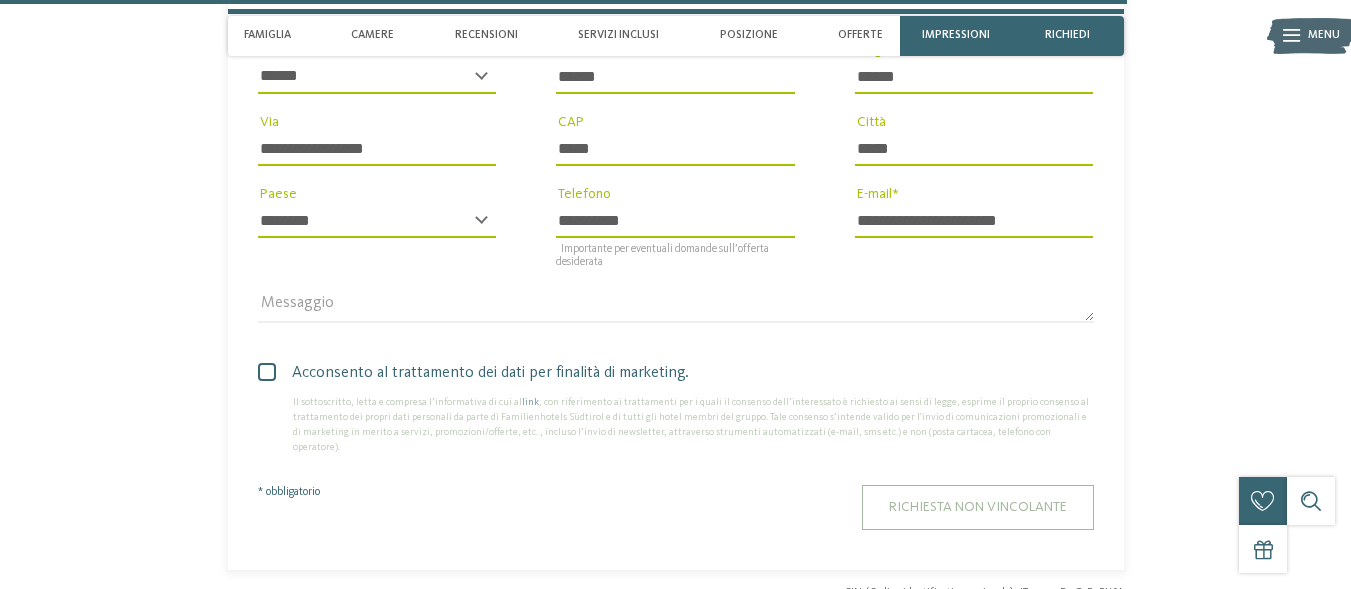 click on "Richiesta non vincolante" at bounding box center [978, 507] 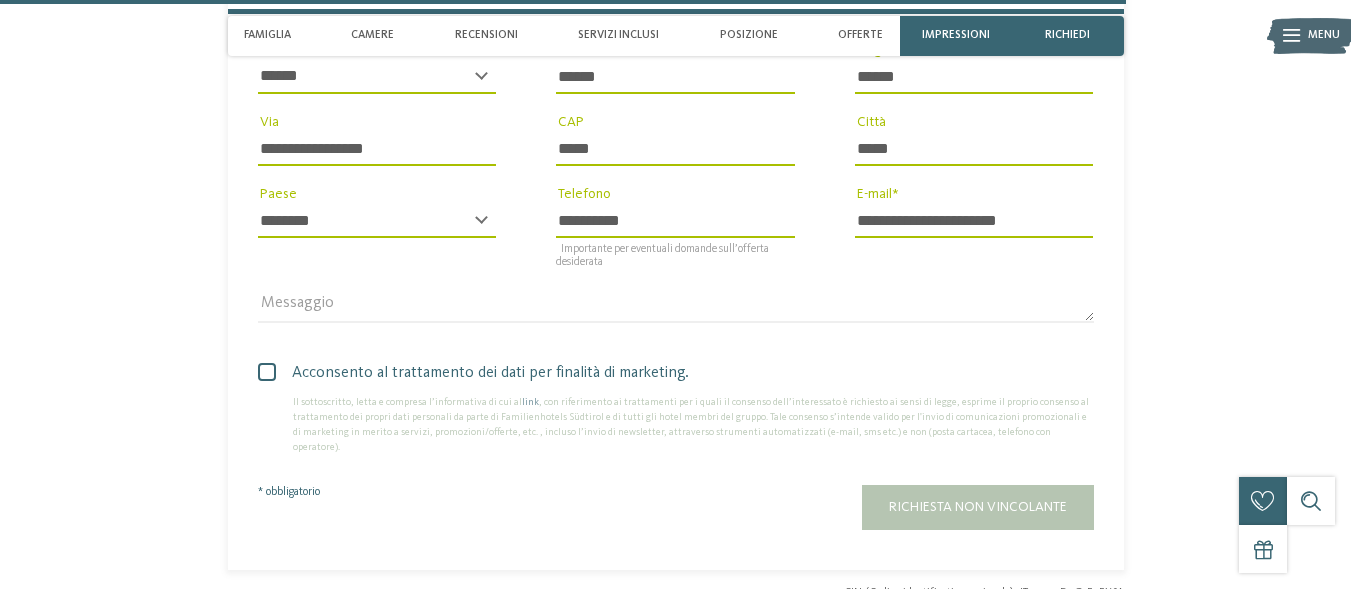 scroll, scrollTop: 4795, scrollLeft: 0, axis: vertical 